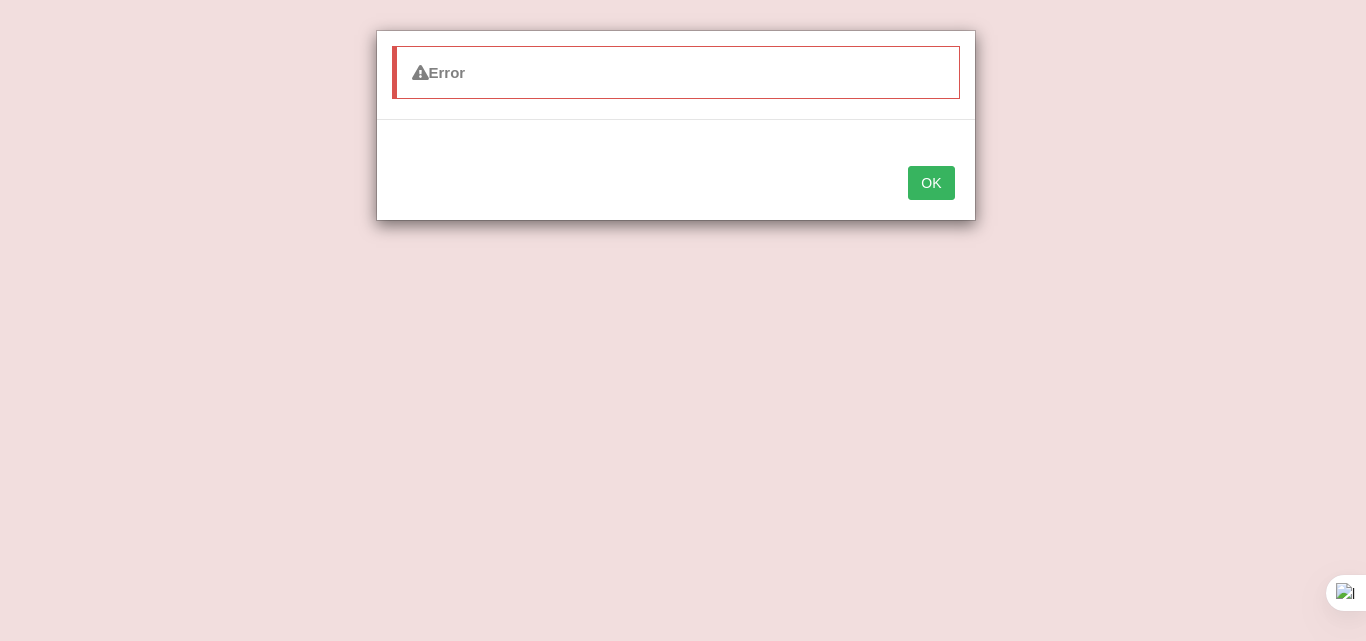 type 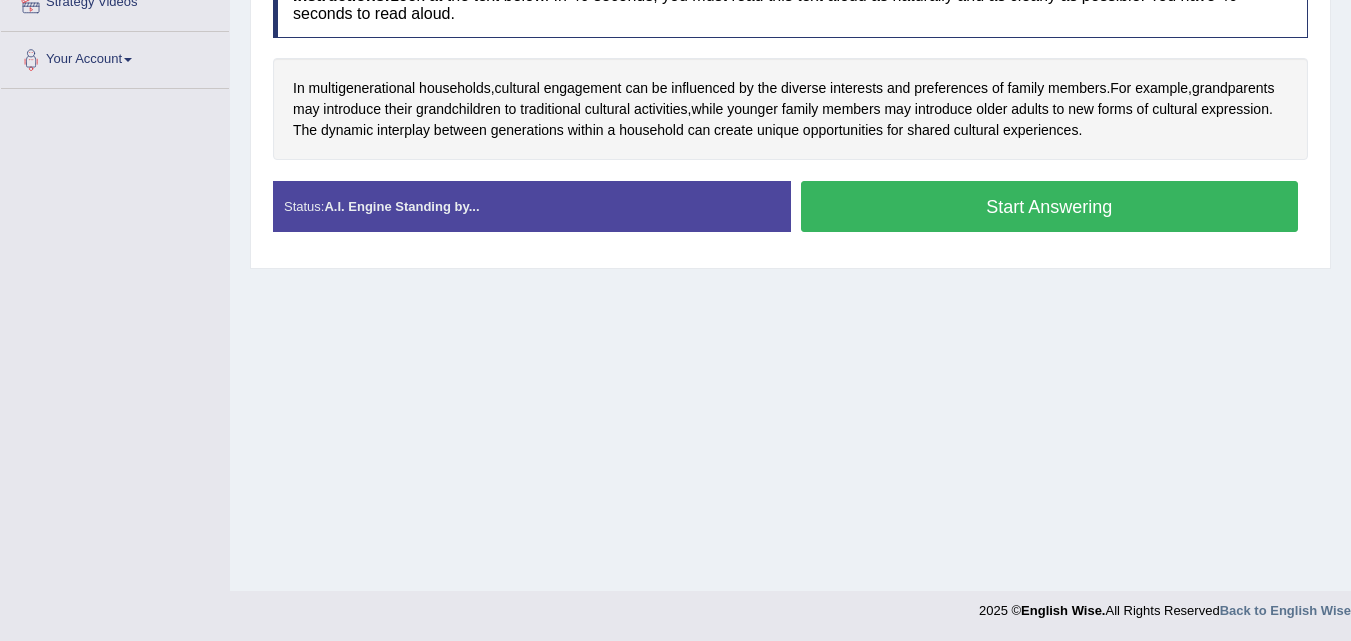 scroll, scrollTop: 409, scrollLeft: 0, axis: vertical 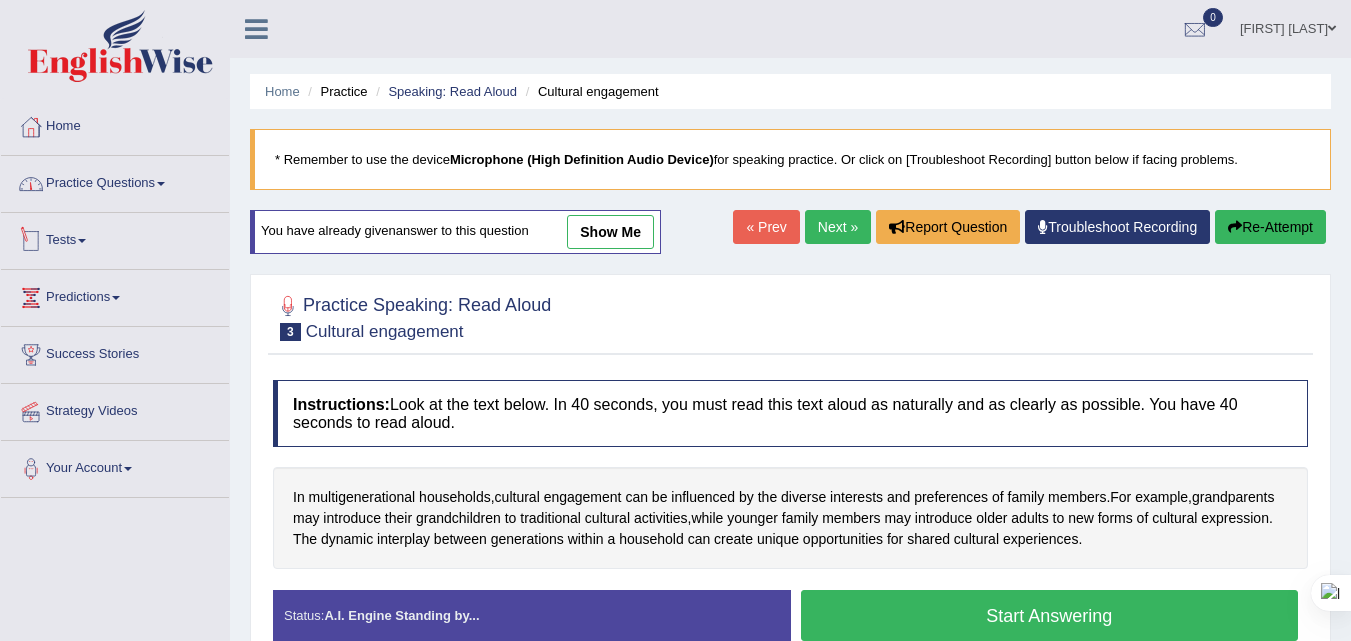click on "Practice Questions" at bounding box center [115, 181] 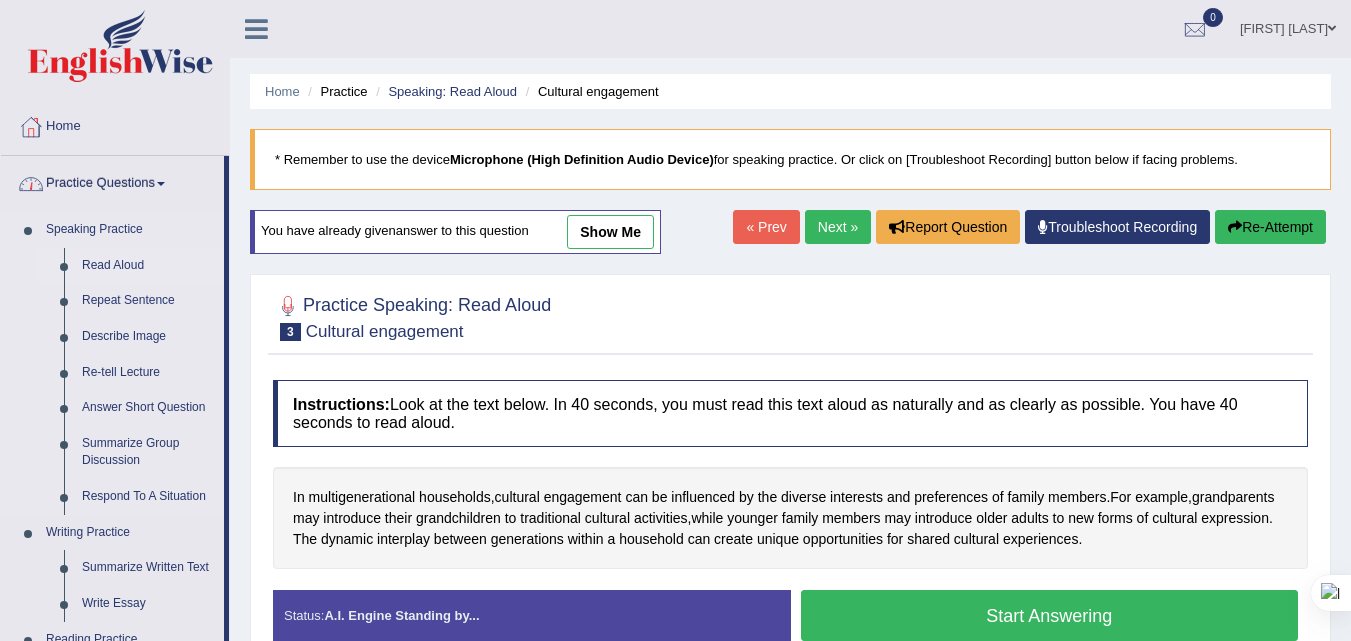 click on "Read Aloud" at bounding box center [148, 266] 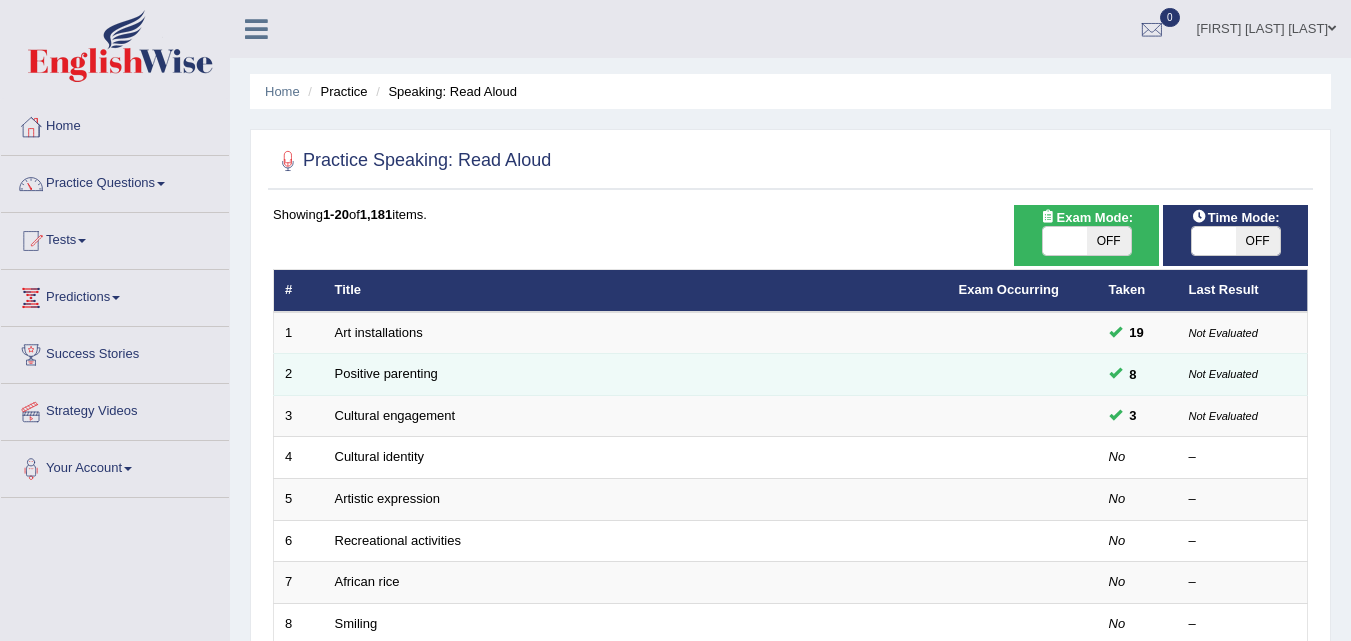 scroll, scrollTop: 0, scrollLeft: 0, axis: both 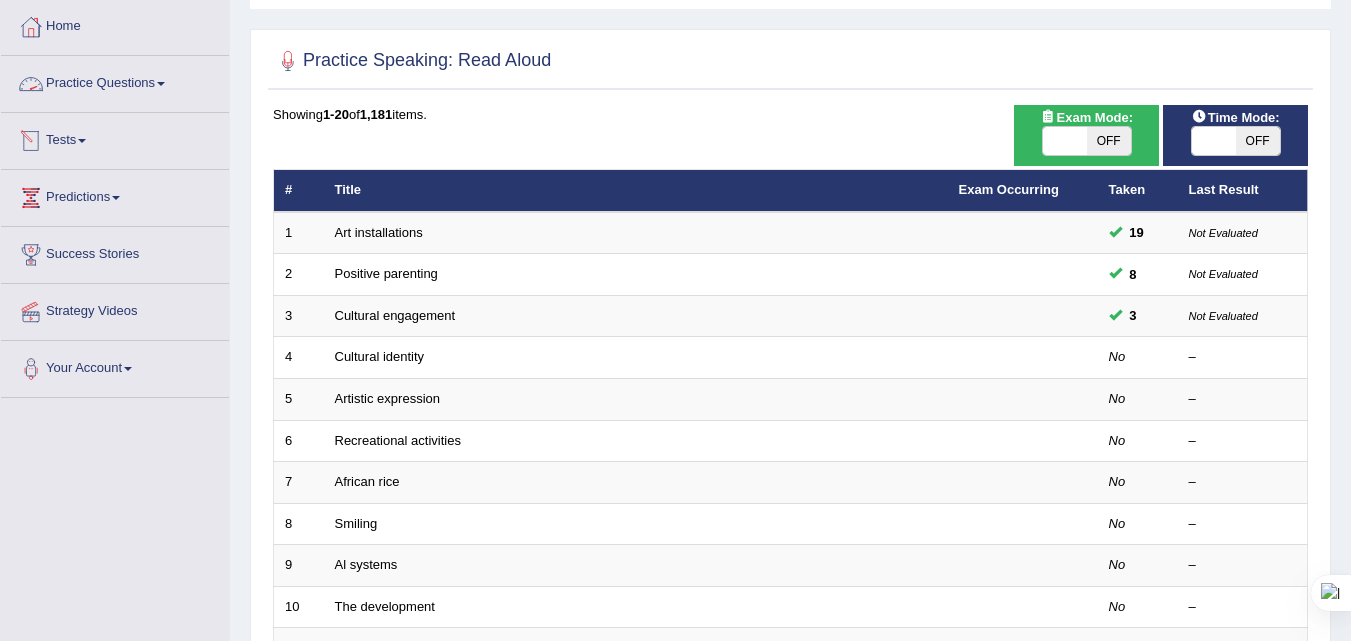click on "Practice Questions" at bounding box center [115, 81] 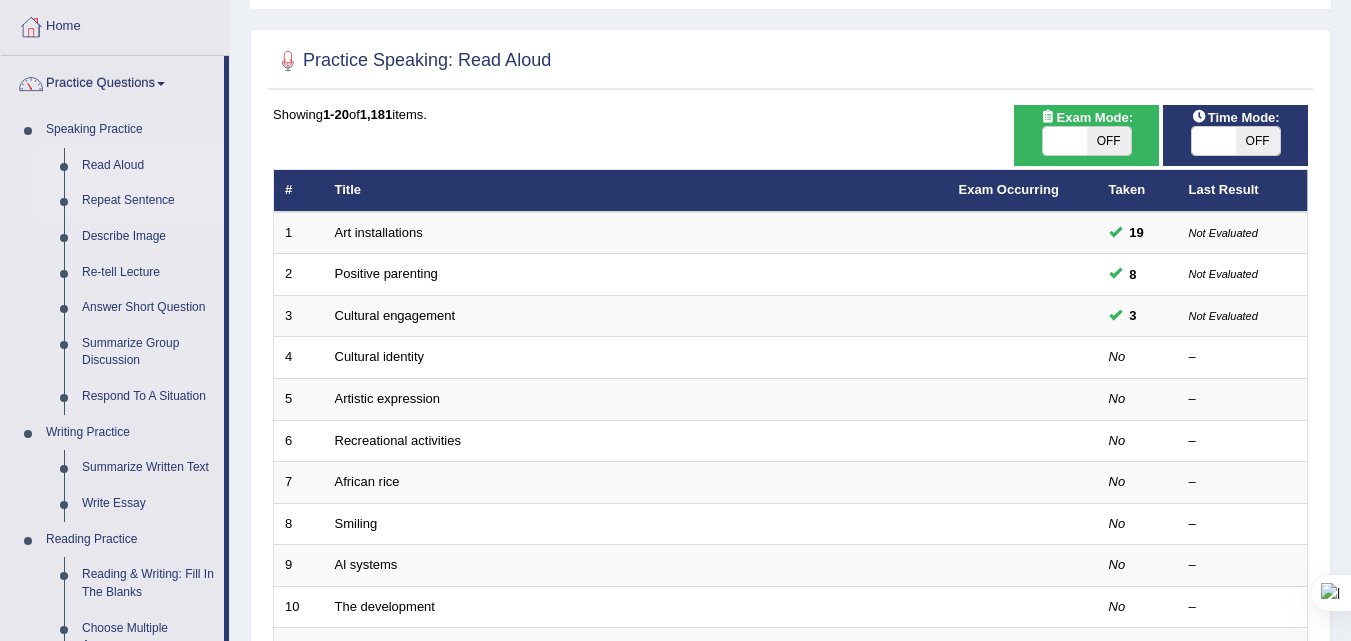 click on "Repeat Sentence" at bounding box center [148, 201] 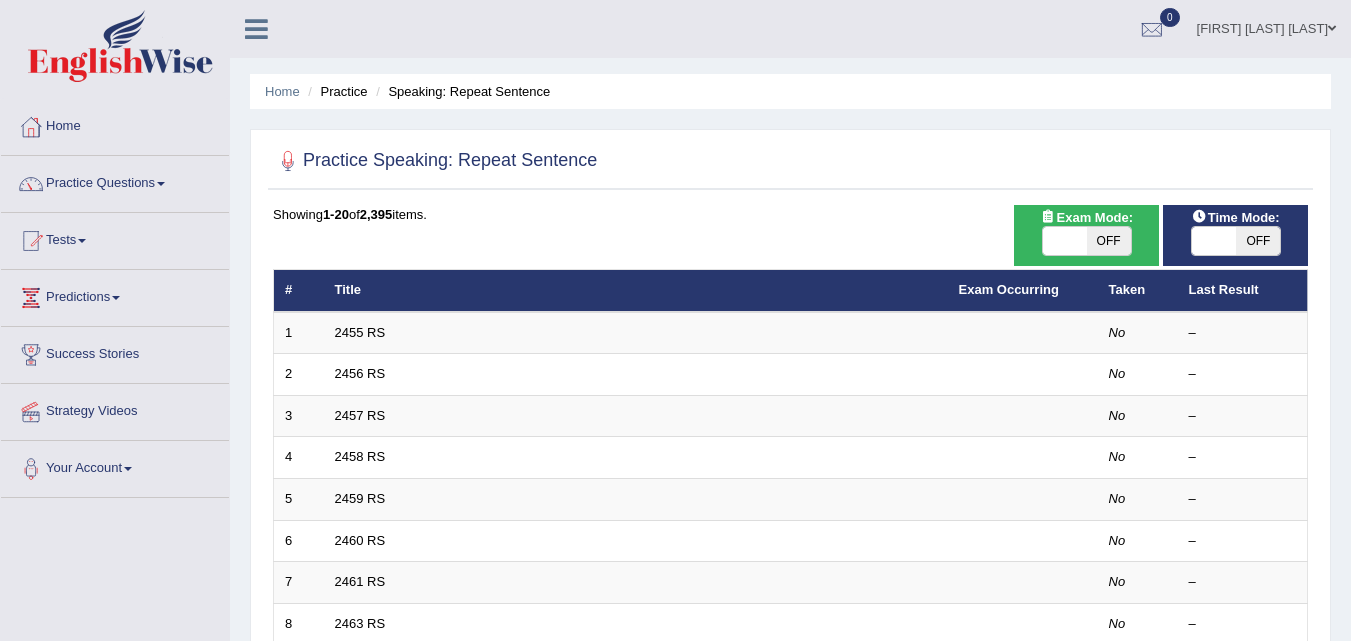 scroll, scrollTop: 0, scrollLeft: 0, axis: both 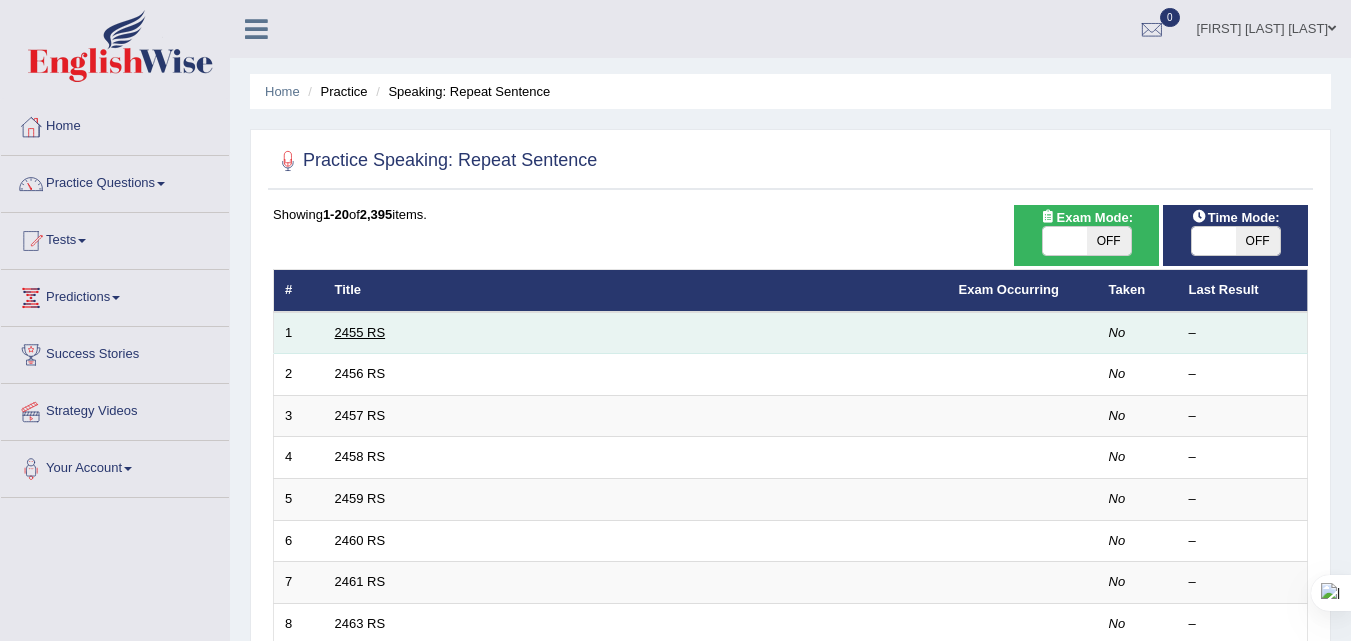click on "2455 RS" at bounding box center [360, 332] 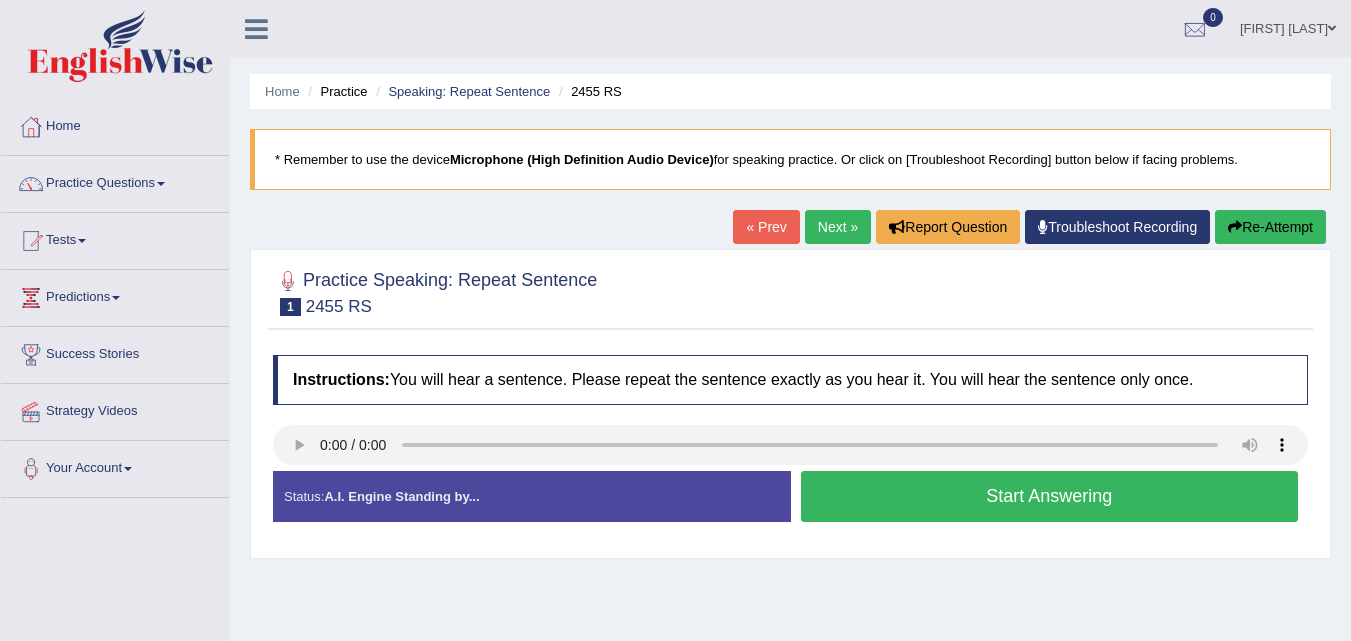 scroll, scrollTop: 0, scrollLeft: 0, axis: both 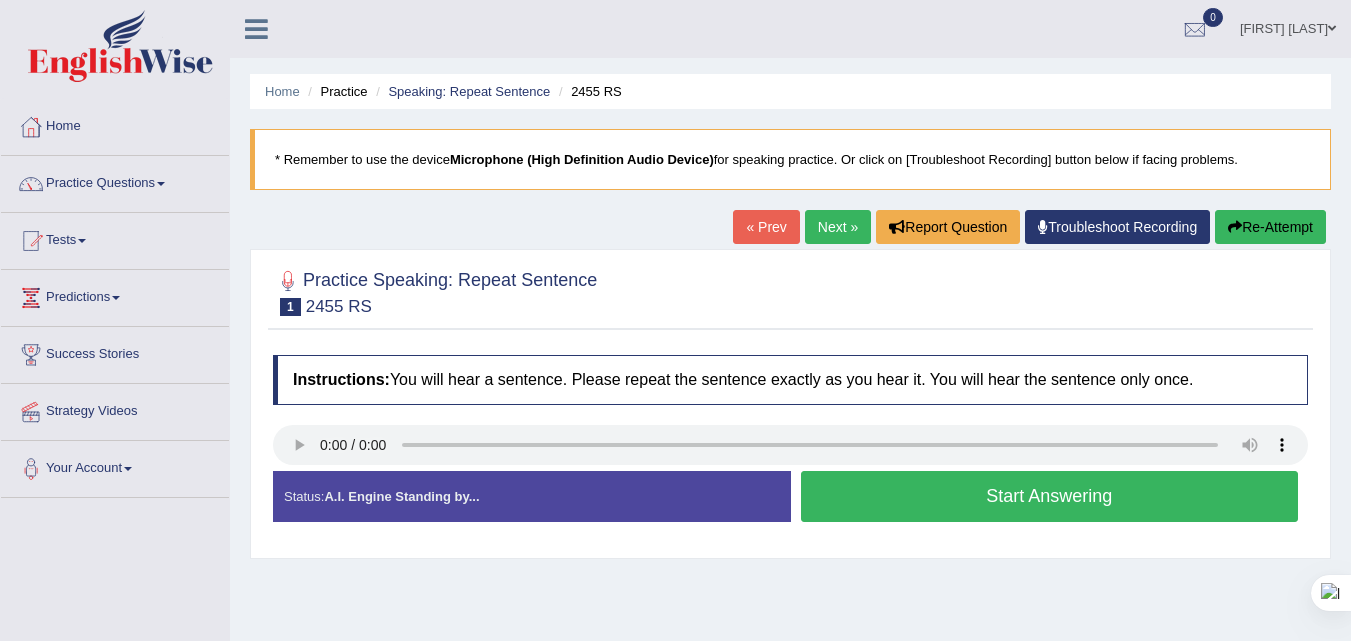 click on "Ravi Kumar  Chanapathi
Toggle navigation
Username: ravichanapathi_parramatta
Access Type: Online
Subscription: Diamond Package
Log out
0
See All Alerts" at bounding box center (958, 28) 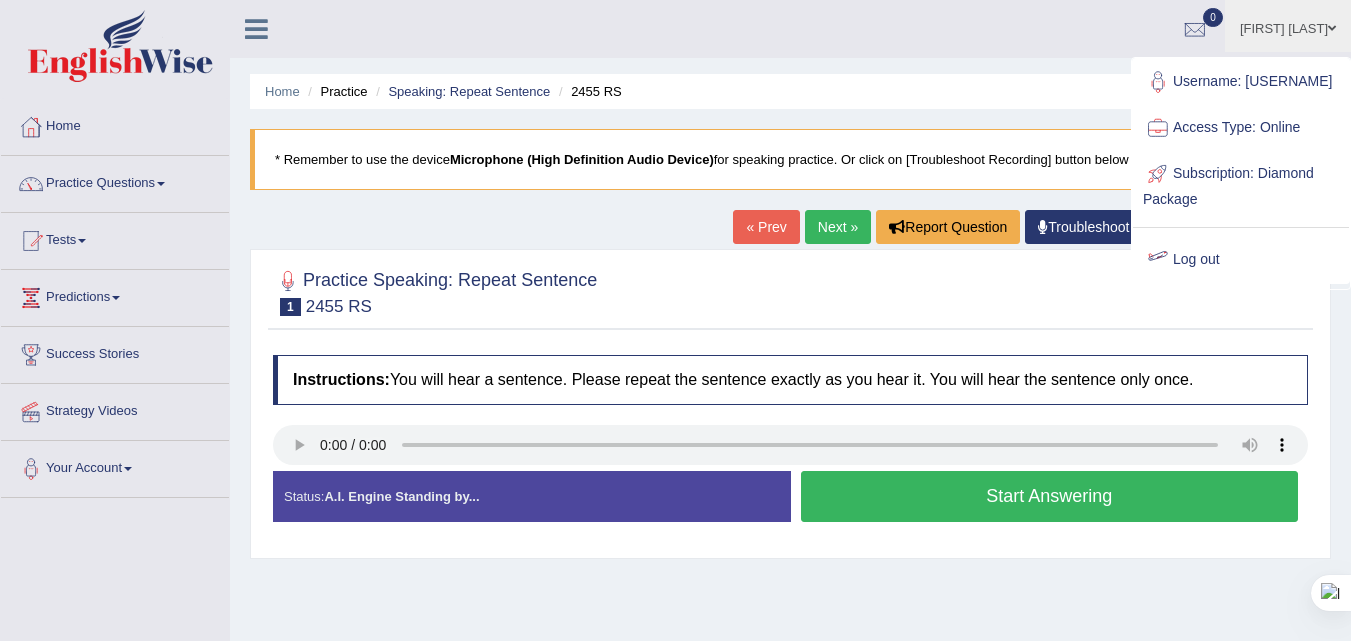 click on "Log out" at bounding box center (1241, 260) 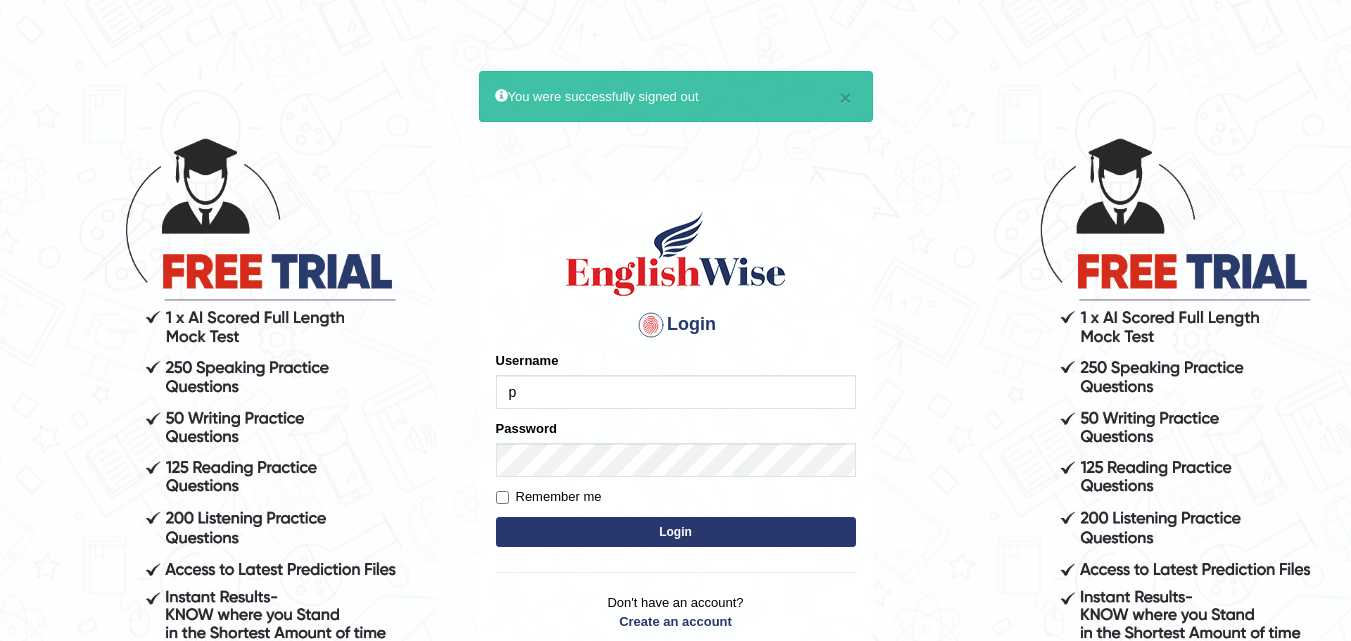 scroll, scrollTop: 0, scrollLeft: 0, axis: both 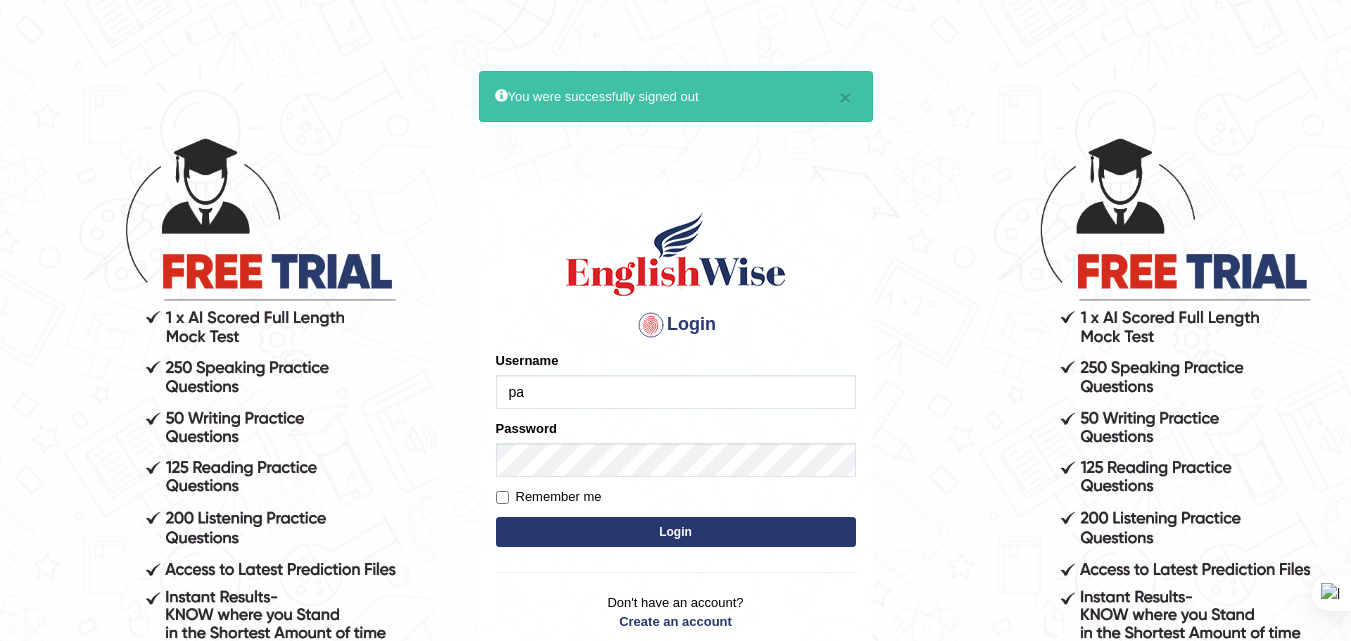 type on "p" 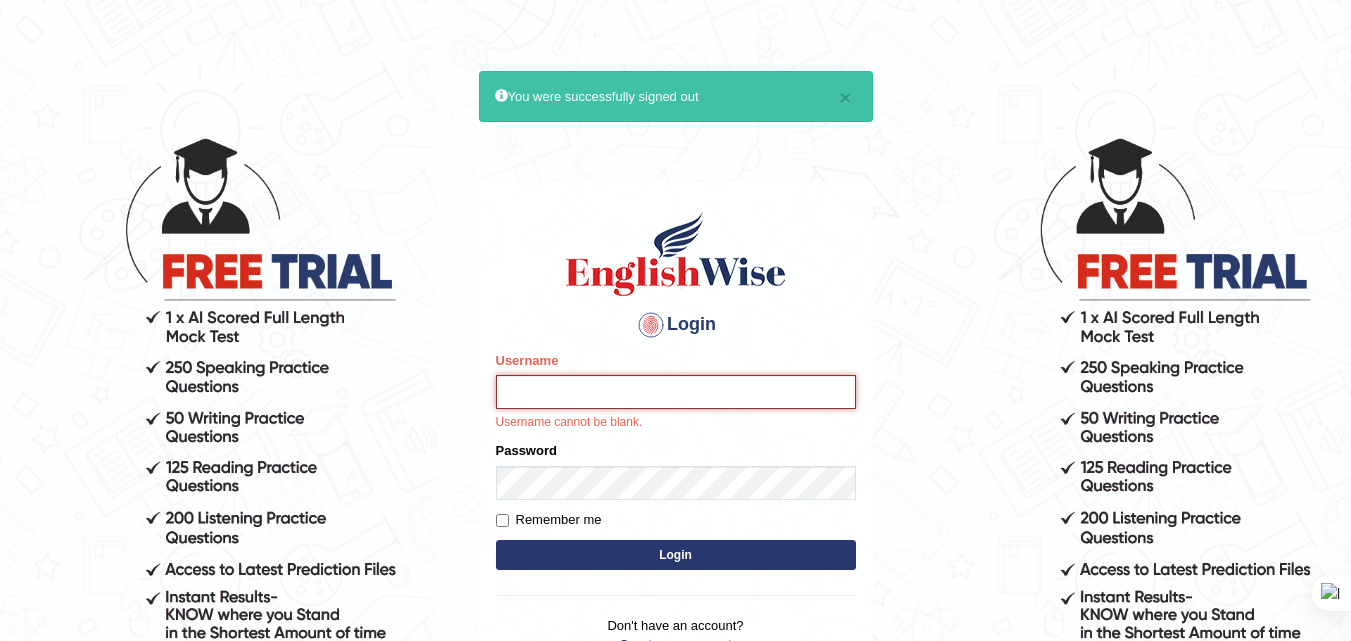 click on "Username" at bounding box center [676, 392] 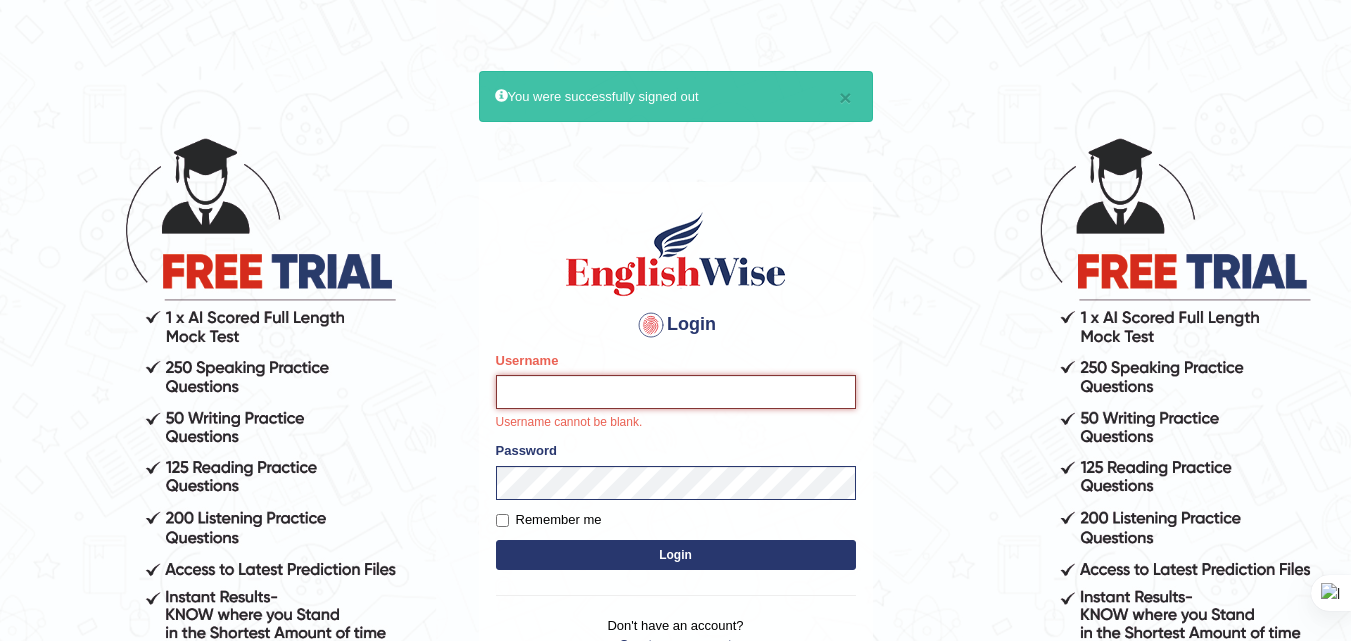 click on "Username" at bounding box center [676, 392] 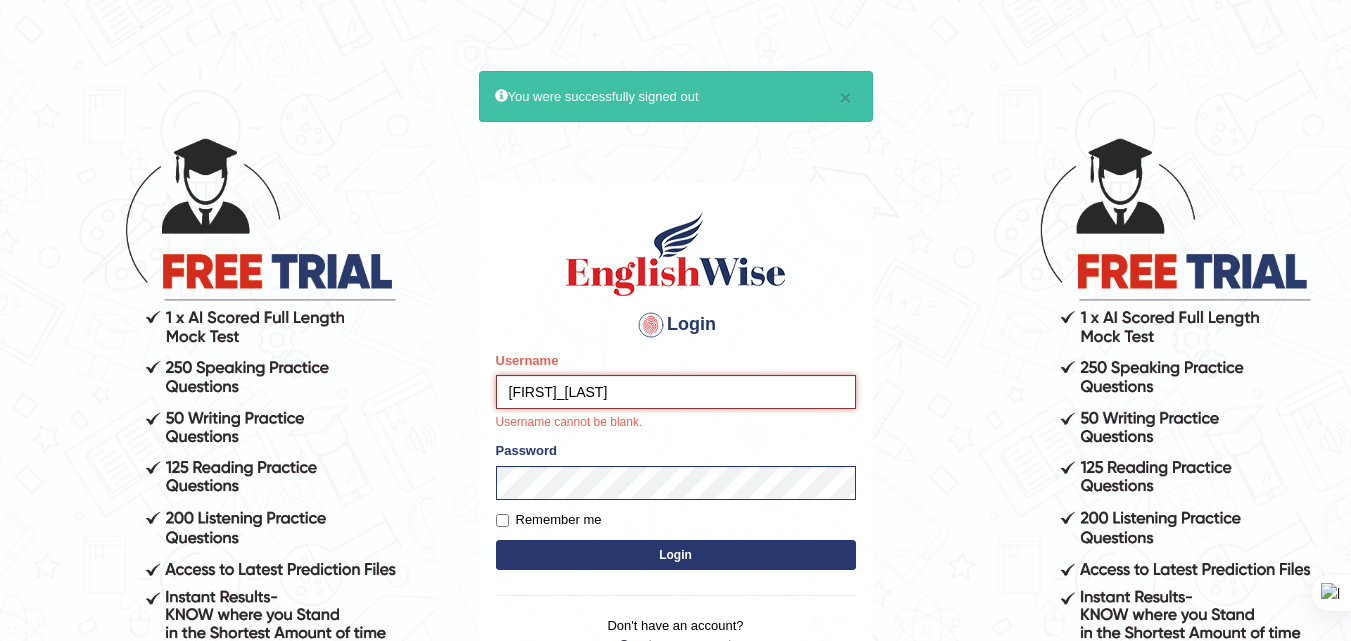 type on "bhuvaneswari_parramatta" 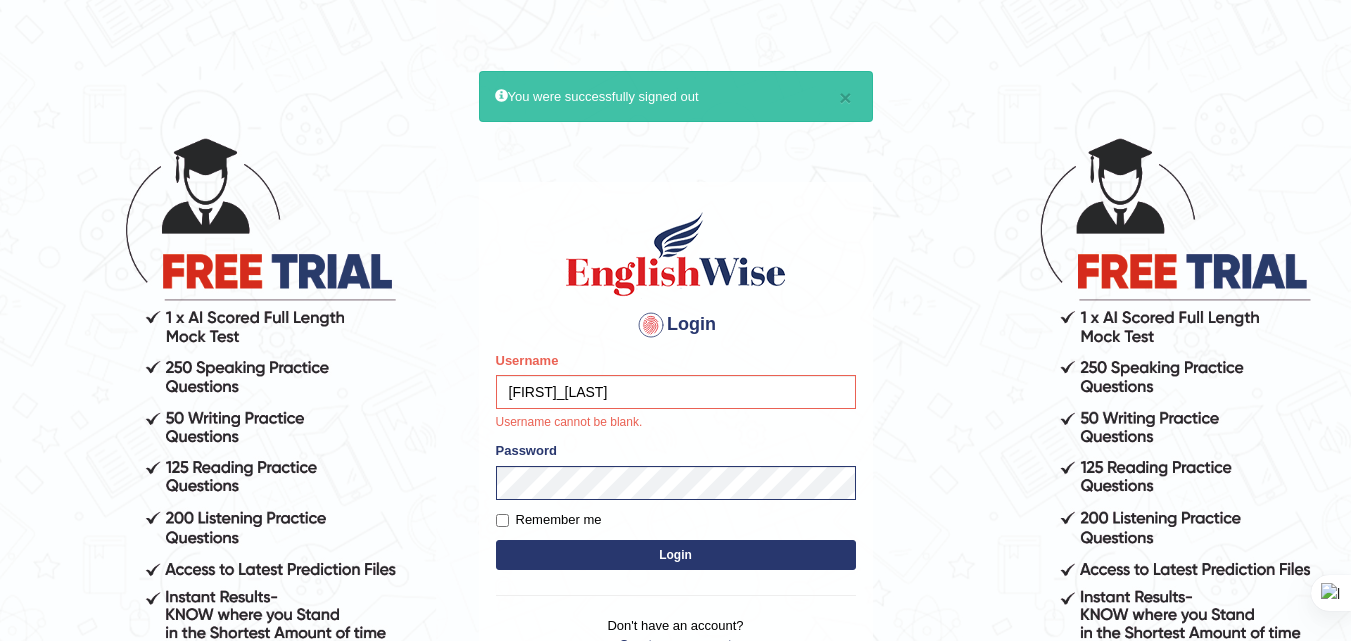 click on "Login" at bounding box center [676, 555] 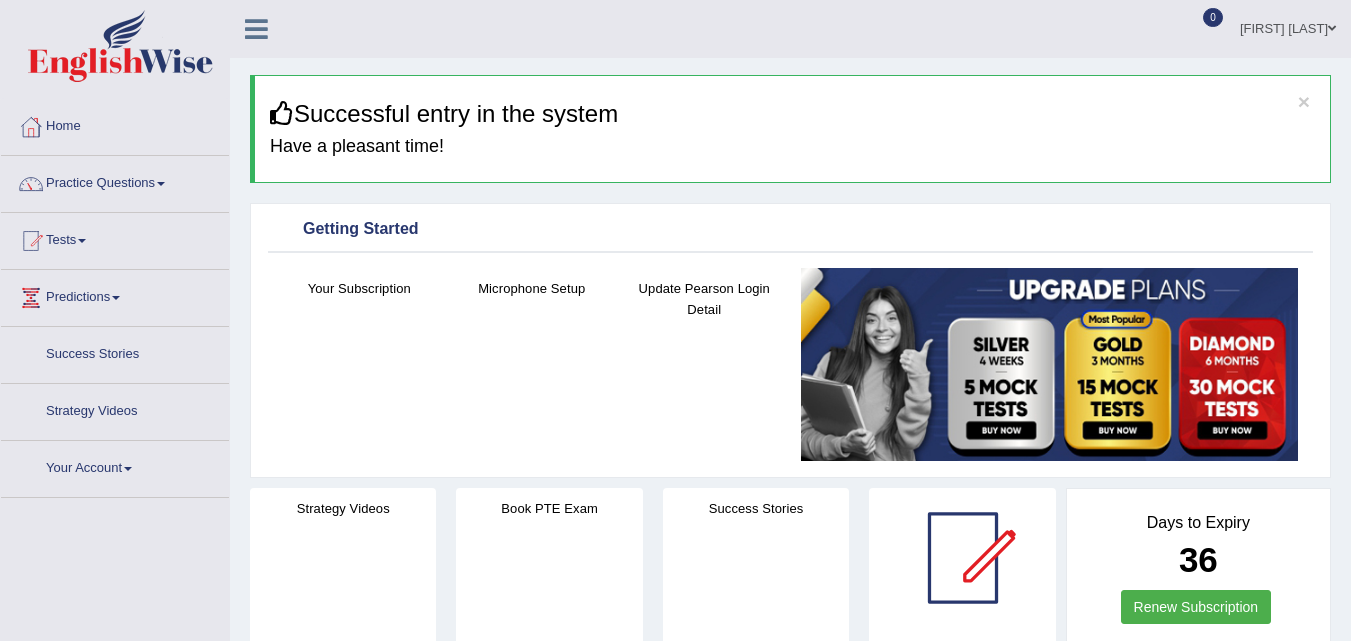 click on "Practice Questions" at bounding box center (115, 181) 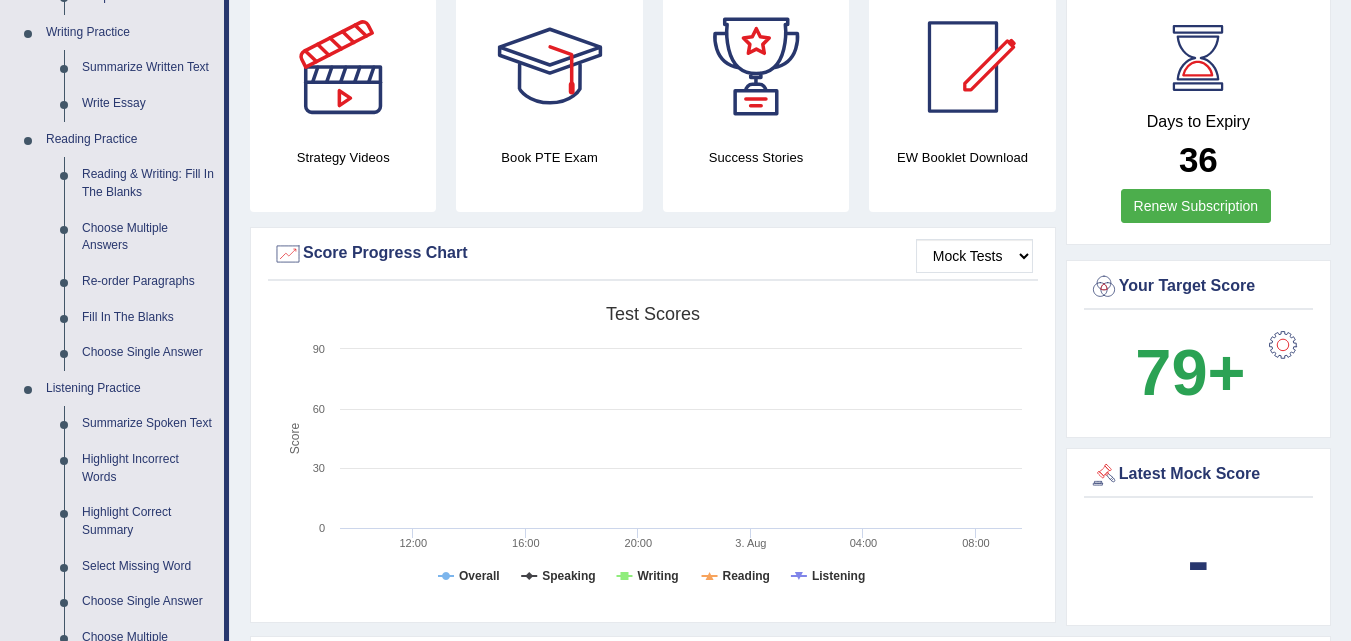 scroll, scrollTop: 0, scrollLeft: 0, axis: both 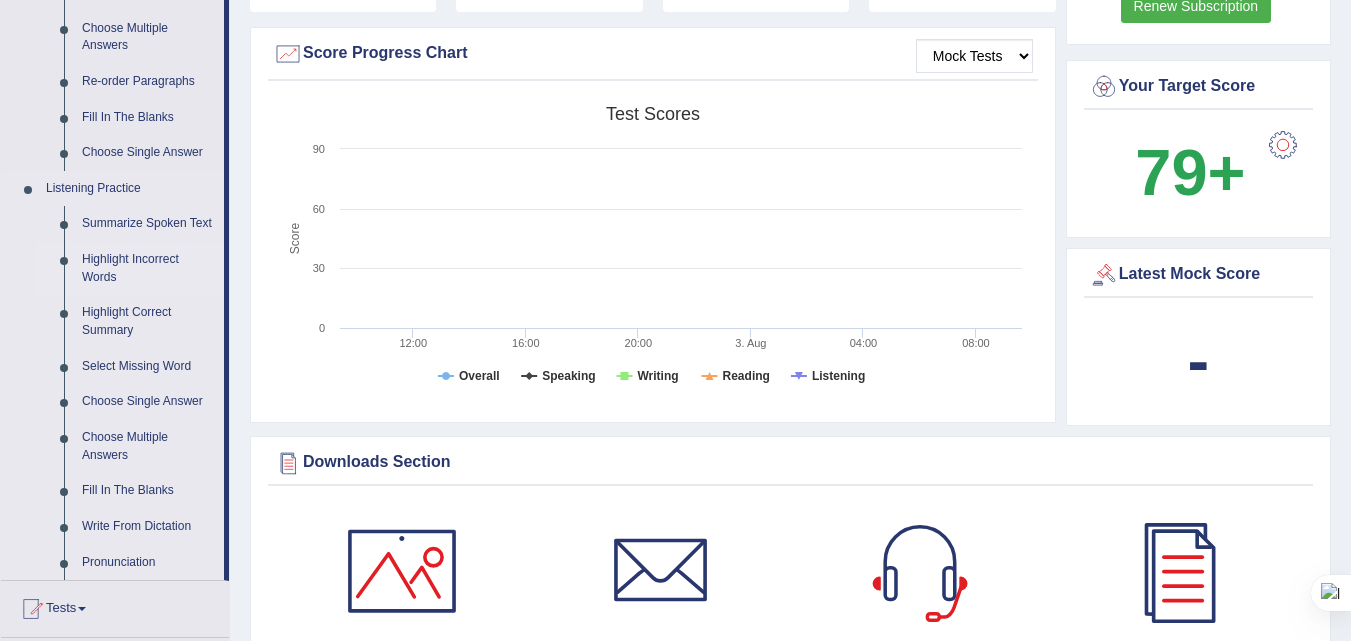click on "Highlight Incorrect Words" at bounding box center [148, 268] 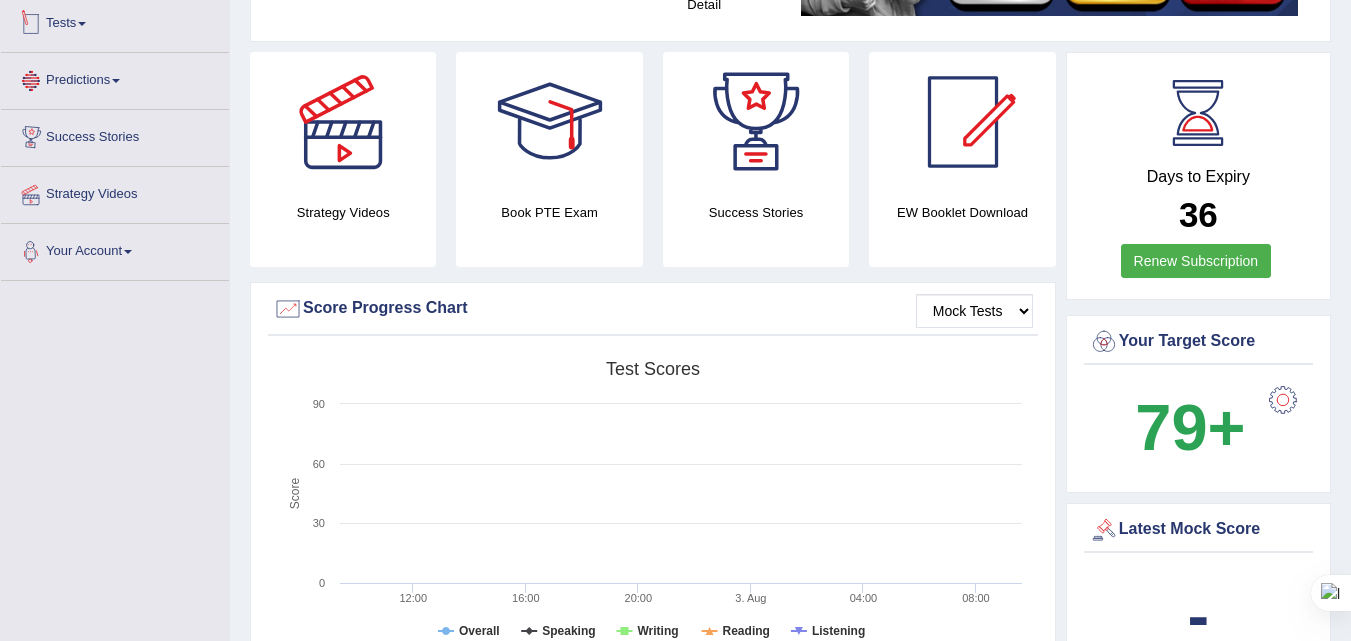 scroll, scrollTop: 693, scrollLeft: 0, axis: vertical 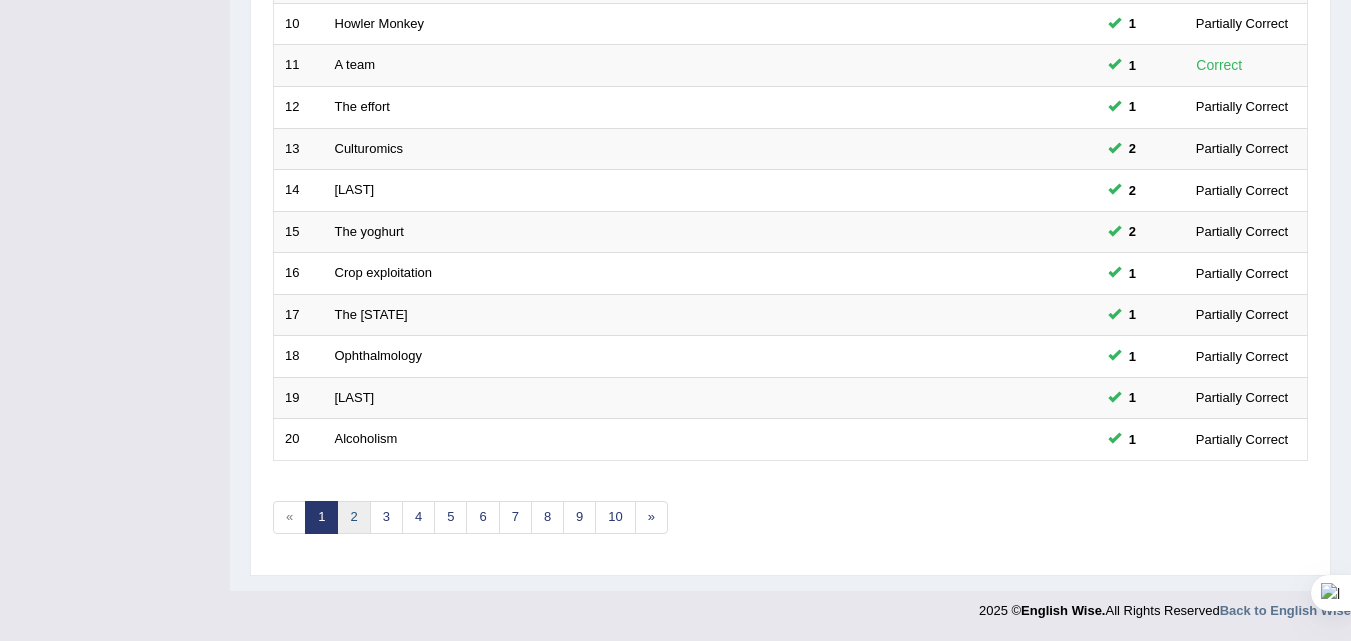 click on "2" at bounding box center [353, 517] 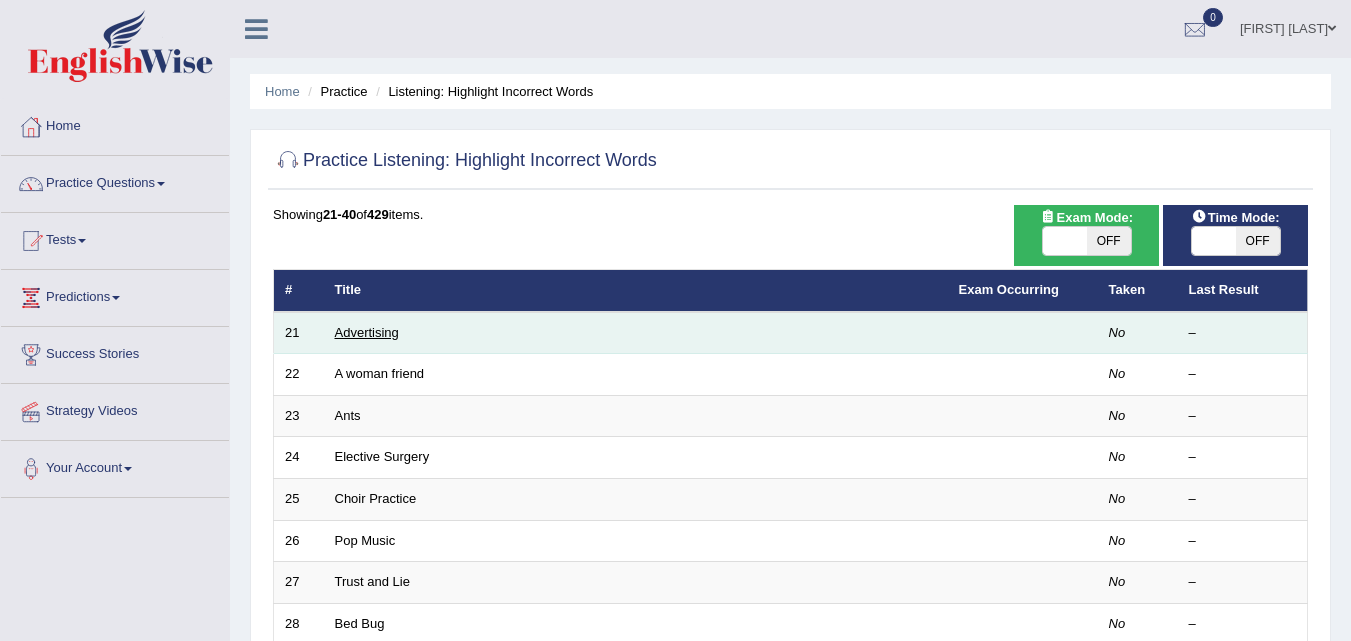 scroll, scrollTop: 100, scrollLeft: 0, axis: vertical 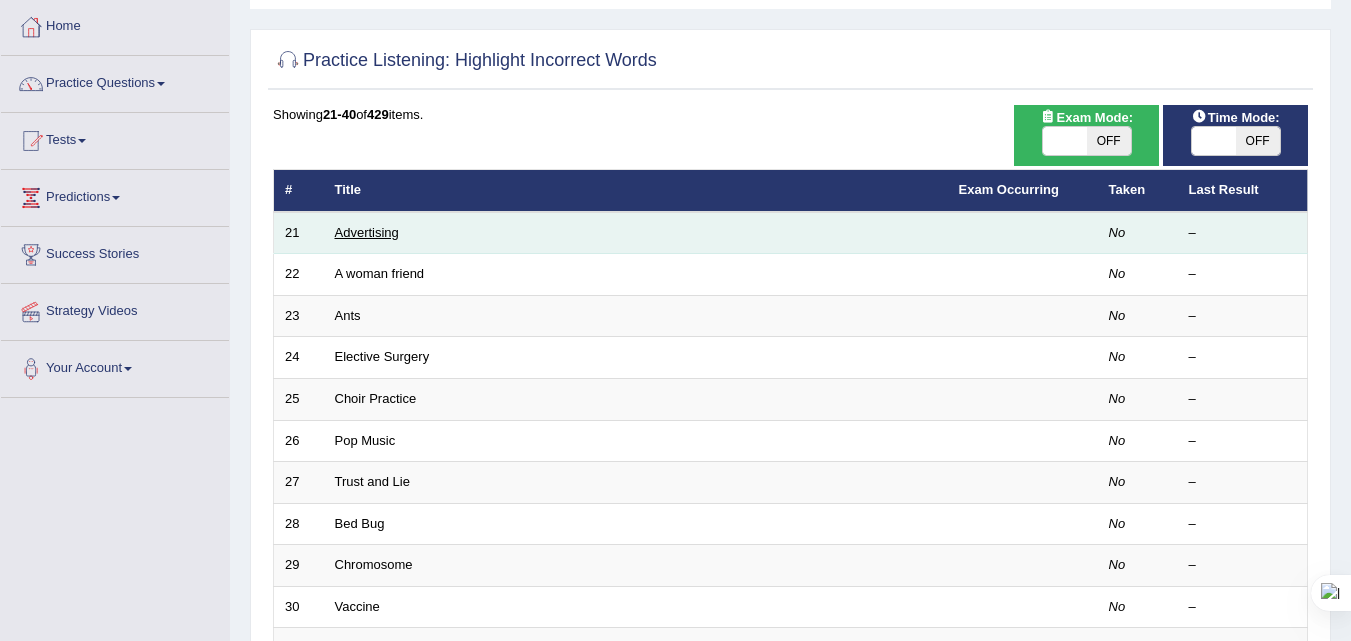 click on "Advertising" at bounding box center [367, 232] 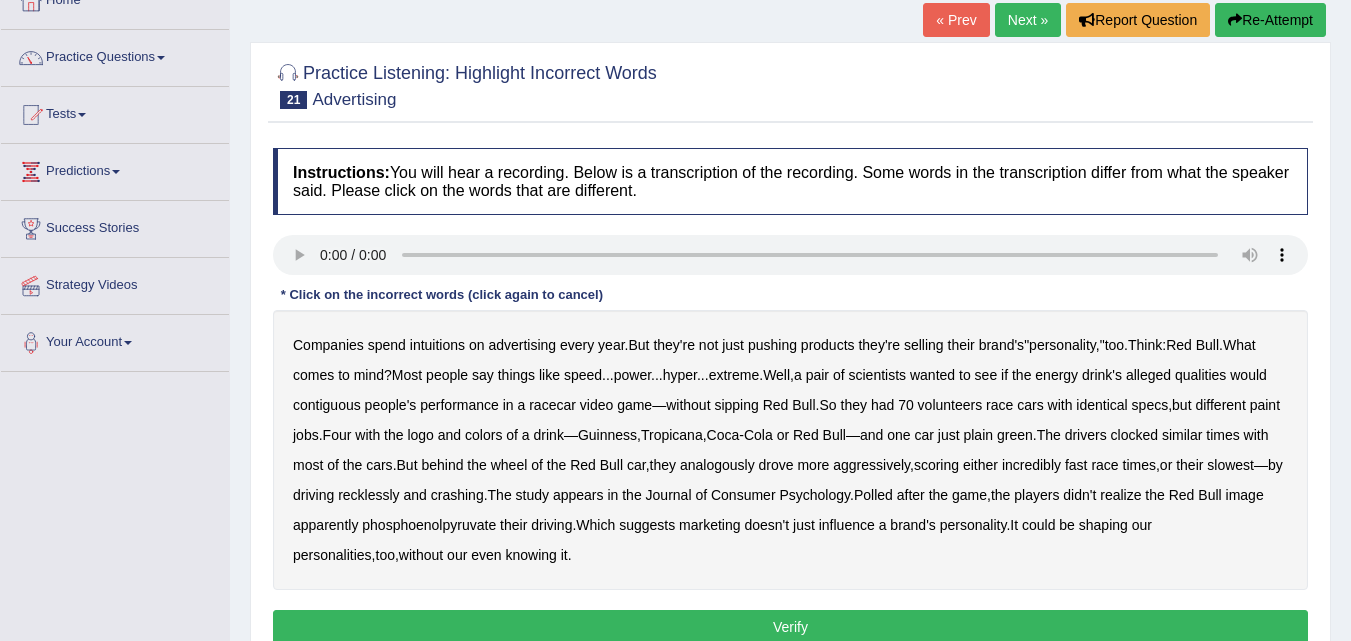 scroll, scrollTop: 126, scrollLeft: 0, axis: vertical 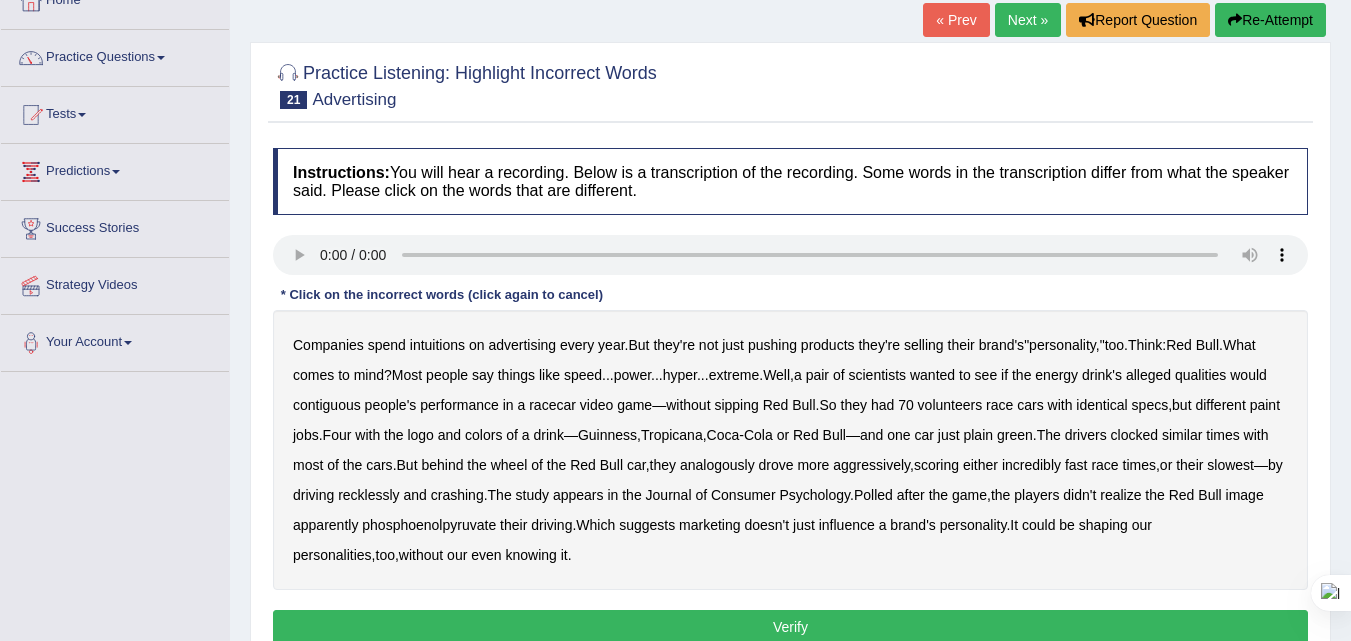 click on "intuitions" at bounding box center [437, 345] 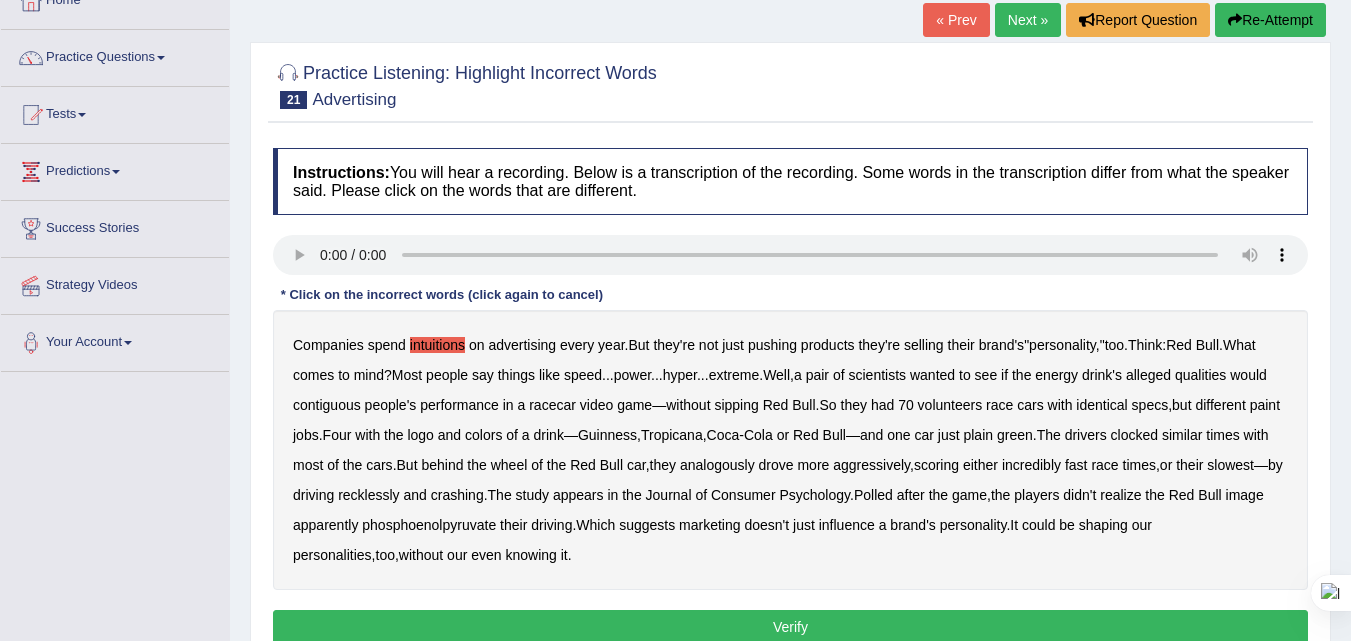 click on "analogously" at bounding box center [717, 465] 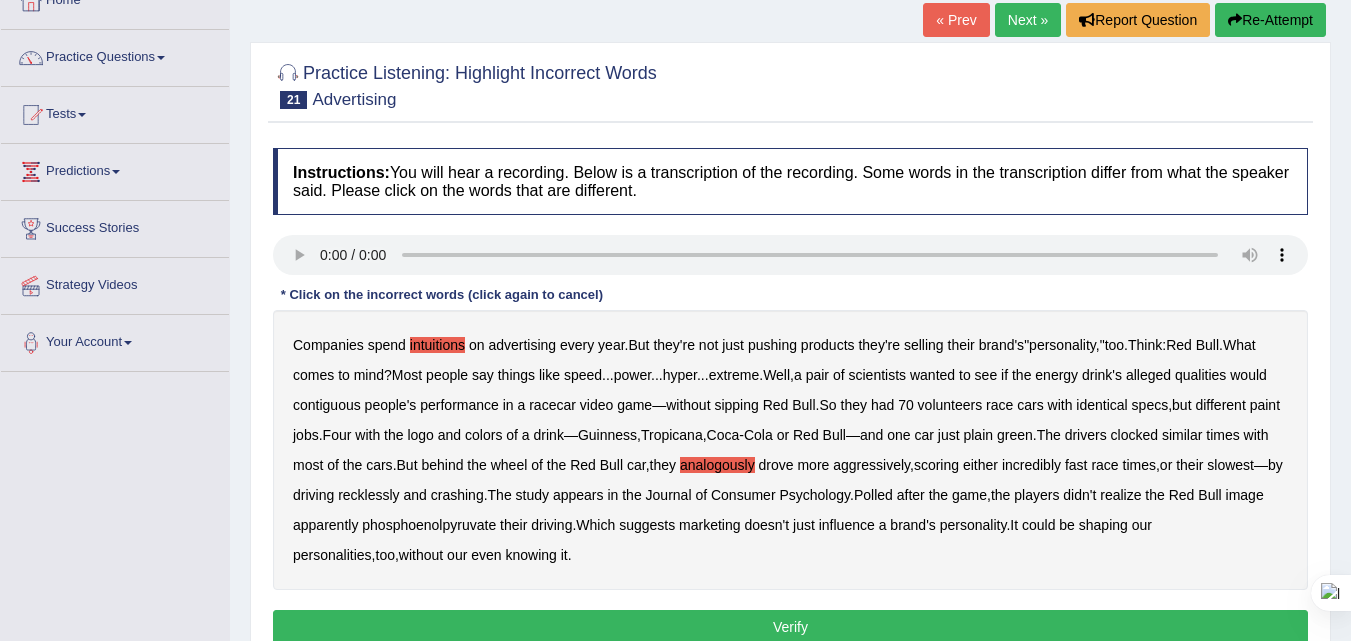 click on "phosphoenolpyruvate" at bounding box center (429, 525) 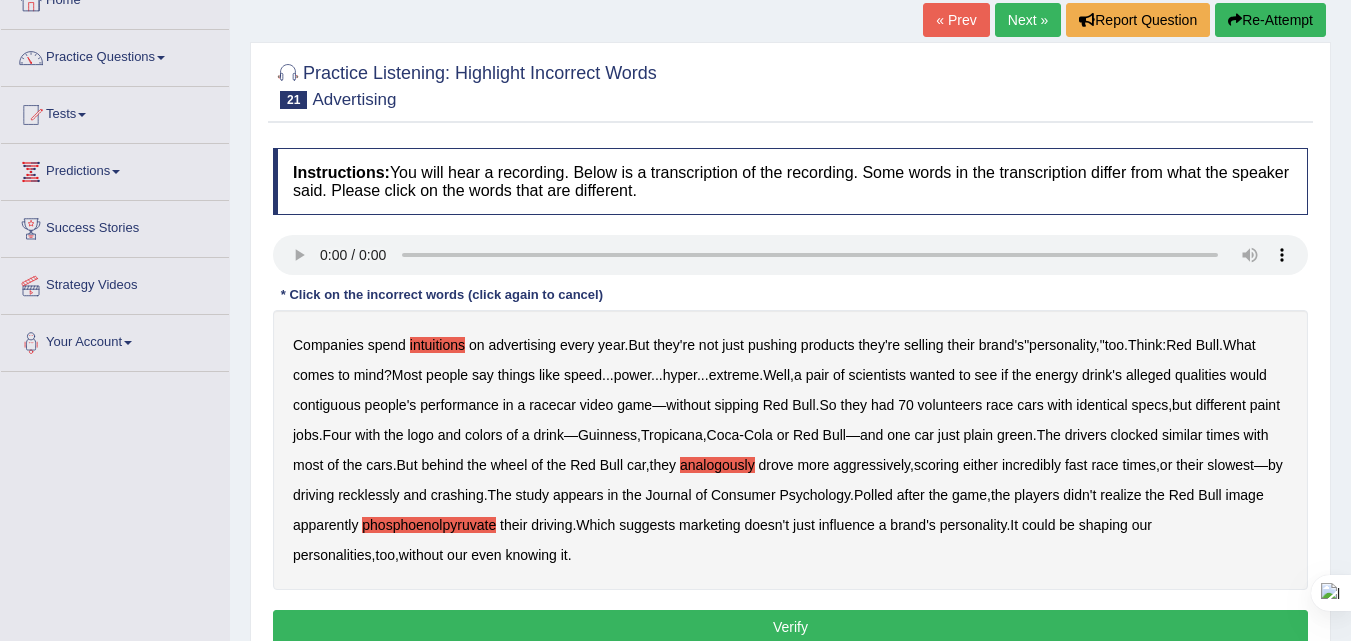 click on "Verify" at bounding box center [790, 627] 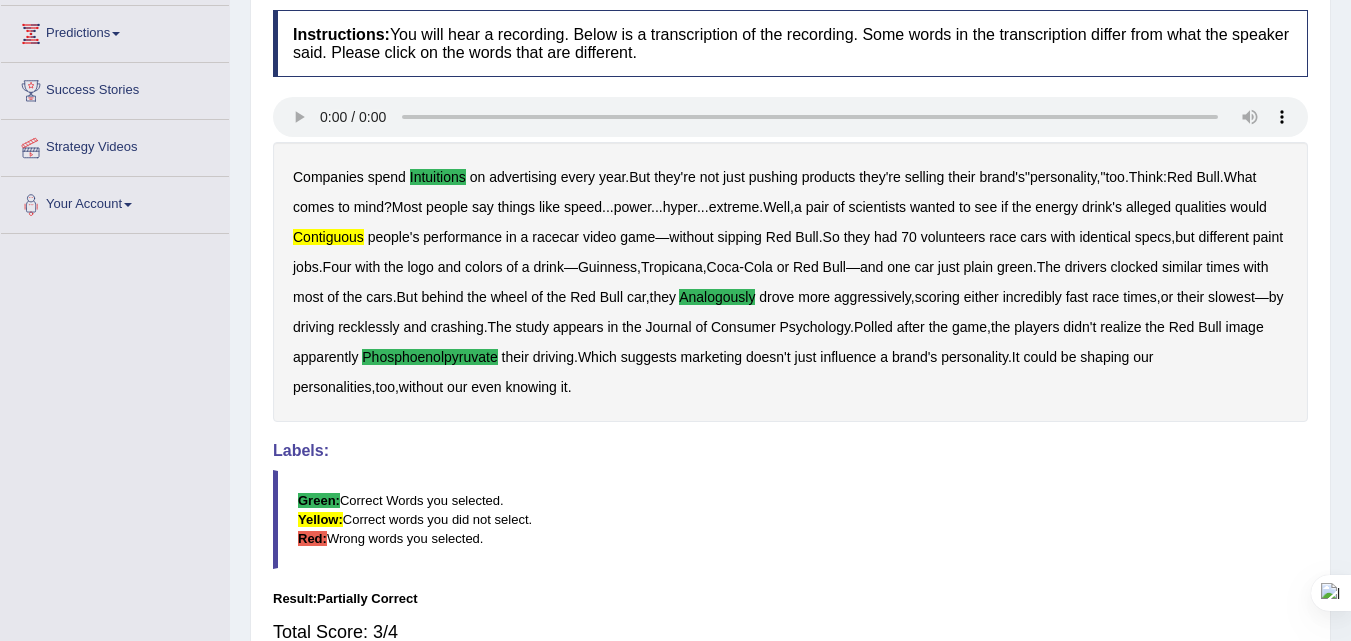 scroll, scrollTop: 0, scrollLeft: 0, axis: both 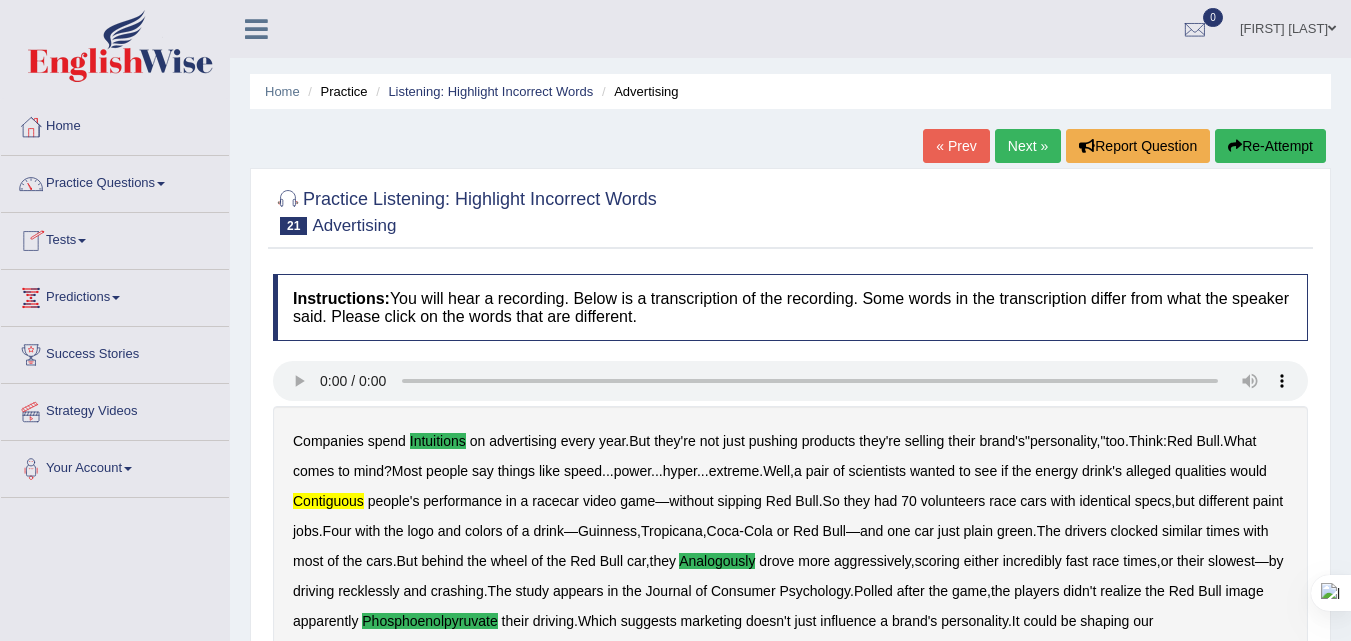 click on "Next »" at bounding box center (1028, 146) 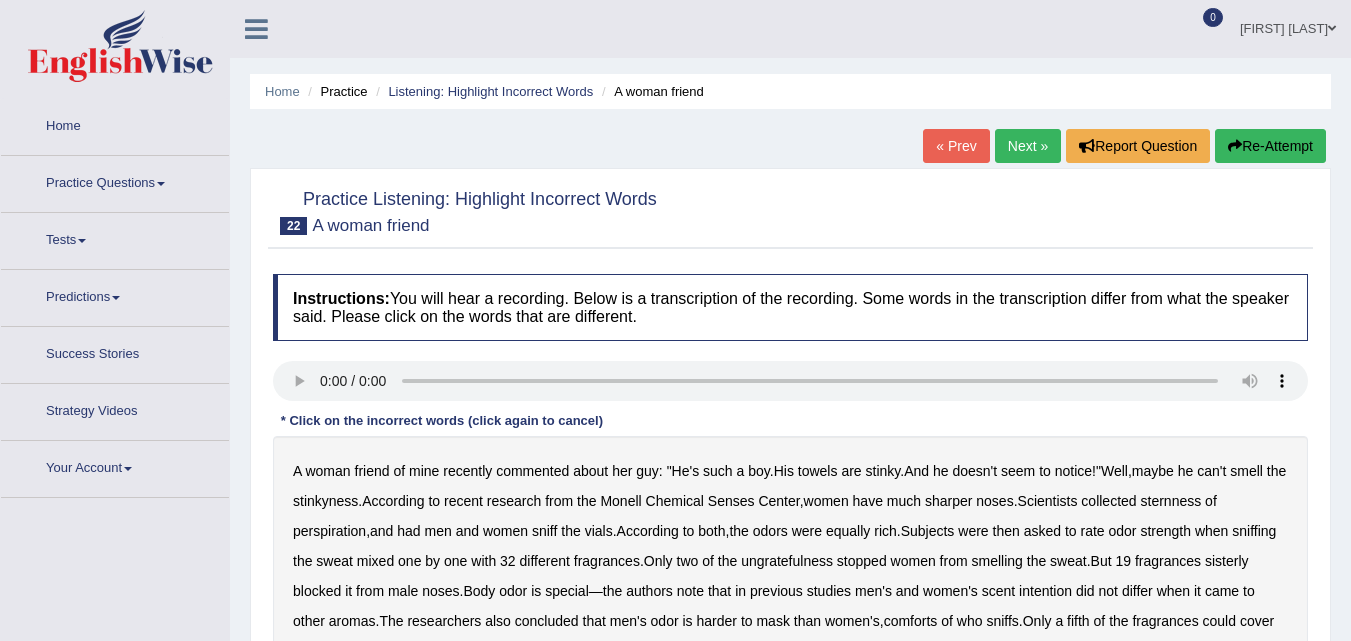 scroll, scrollTop: 0, scrollLeft: 0, axis: both 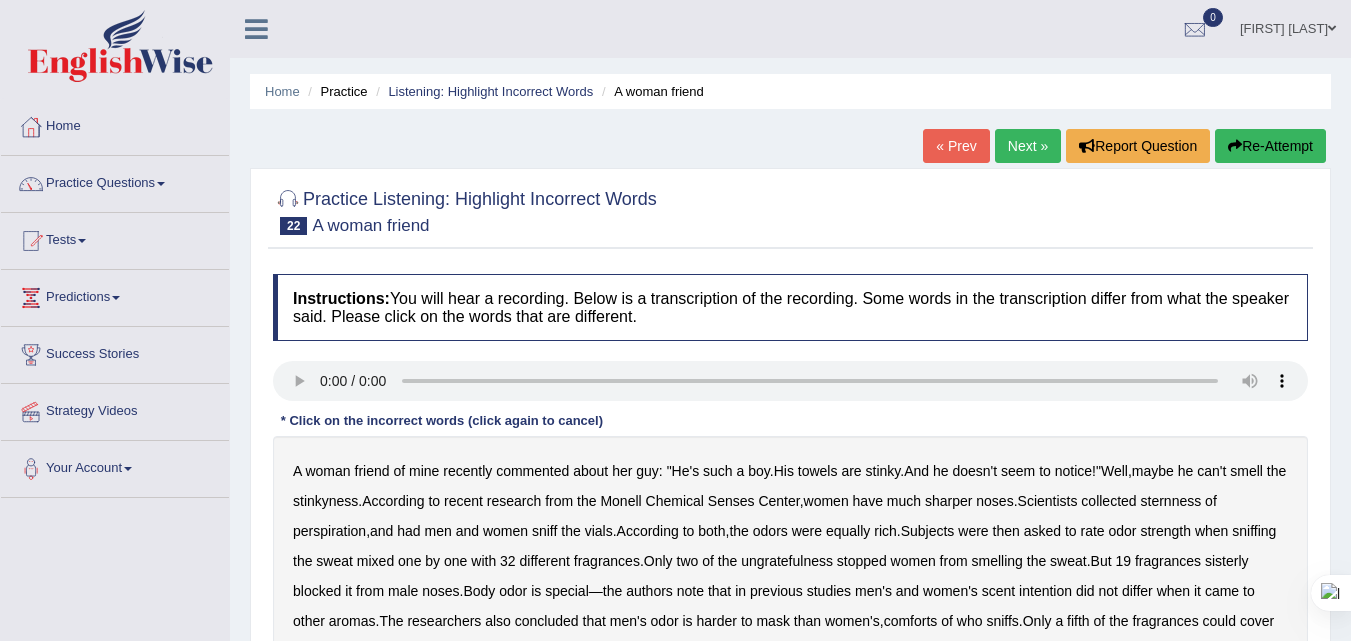 click on "A   woman   friend   of   mine   recently   commented   about   her   guy : " He's   such   a   boy .  His   towels   are   stinky .  And   he   doesn't   seem   to   notice !"  Well ,  maybe   he   can't   smell   the   stinkyness .  According   to   recent   research   from   the   [ORGANIZATION] ,  women   have   much   sharper   noses .  Scientists   collected   sternness   of   perspiration ,  and   had   men   and   women   sniff   the   vials .  According   to   both ,  the   odors   were   equally   rich .  Subjects   were   then   asked   to   rate   odor   strength   when   sniffing   the   sweat   mixed   one   by   one   with   32   different   fragrances .  Only   two   of   the   ungratefulness   stopped   women   from   smelling   the   sweat .  But   19   fragrances   sisterly   blocked   it   from   male   noses .  Body   odor   is   special — the   authors   note   that   in   previous   studies   men's   and   women's   scent   intention   did   not   differ   when" at bounding box center [790, 576] 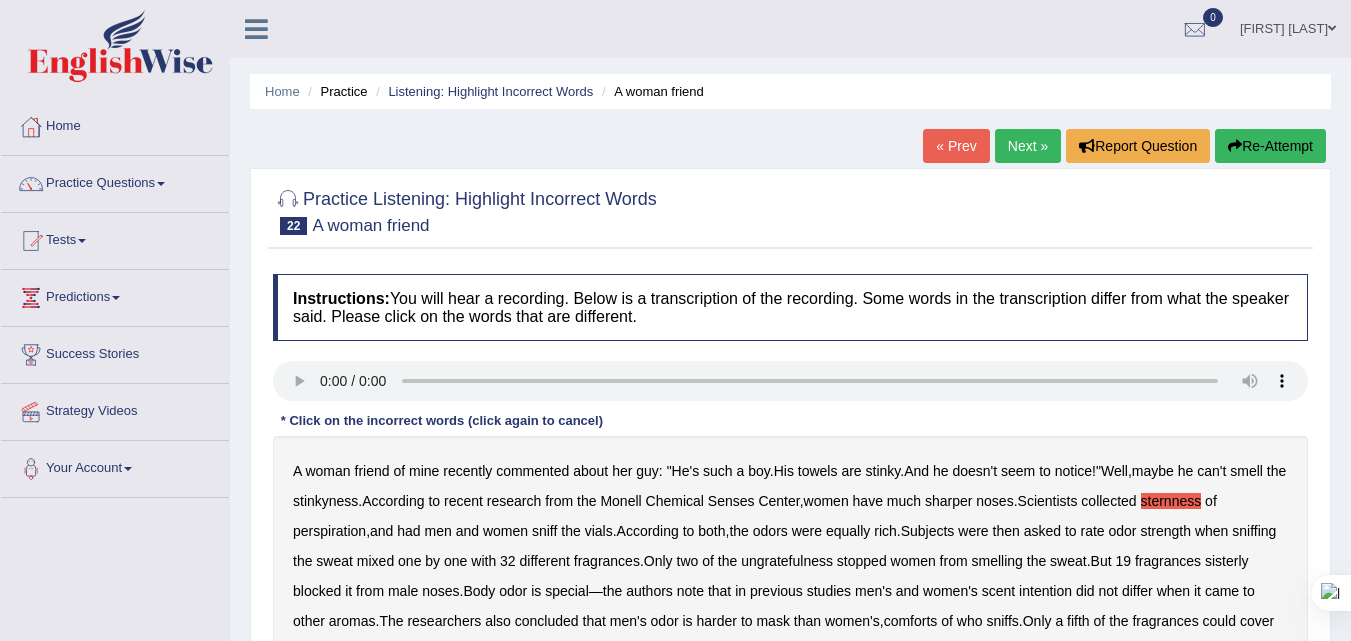 click on "ungratefulness" at bounding box center [787, 561] 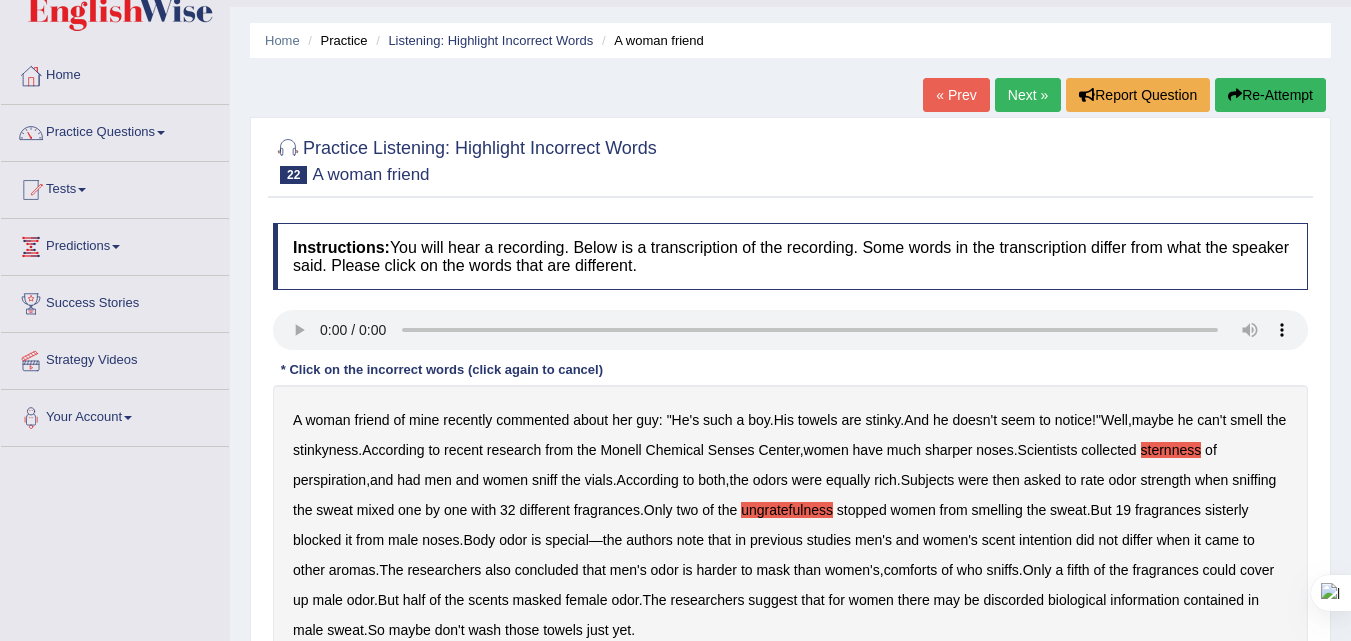 scroll, scrollTop: 100, scrollLeft: 0, axis: vertical 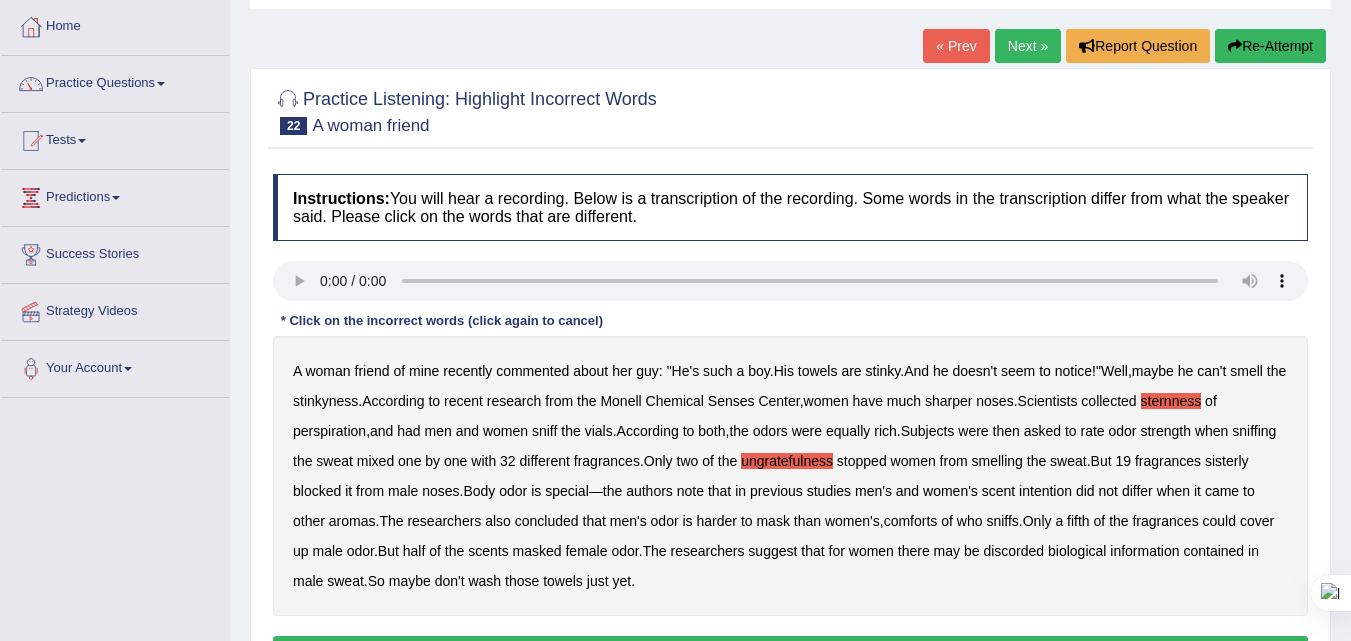 click on "comforts" at bounding box center (911, 521) 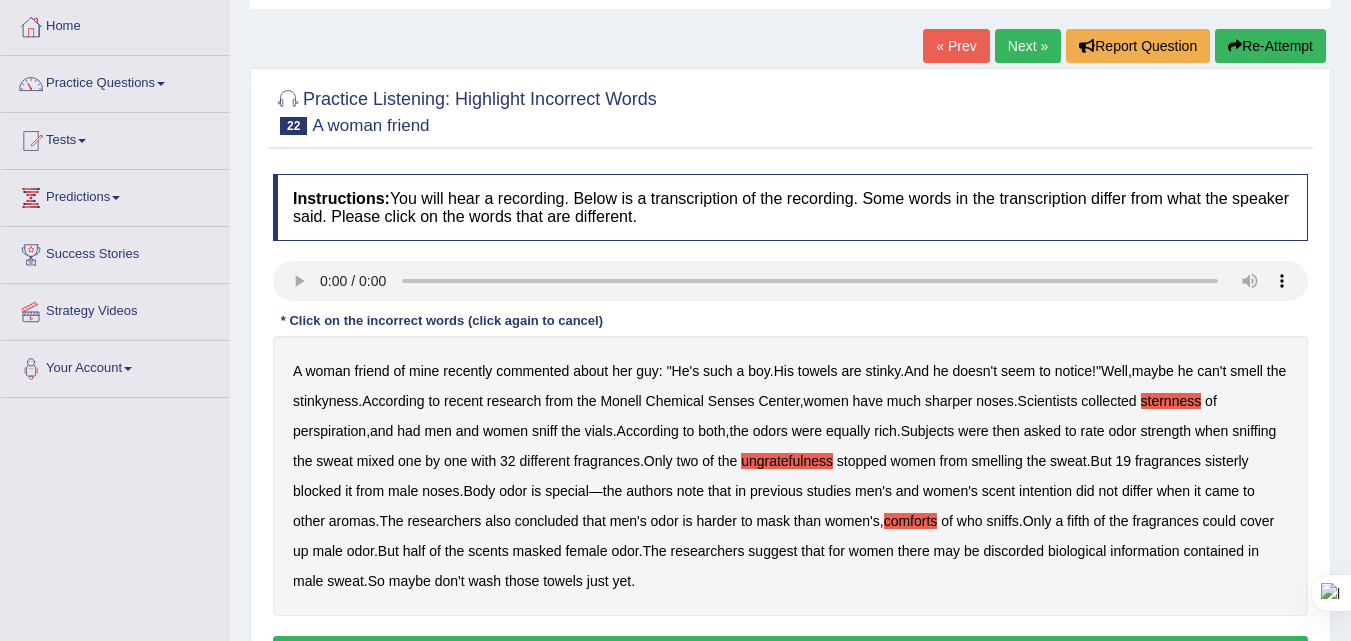 click on "discorded" at bounding box center [1013, 551] 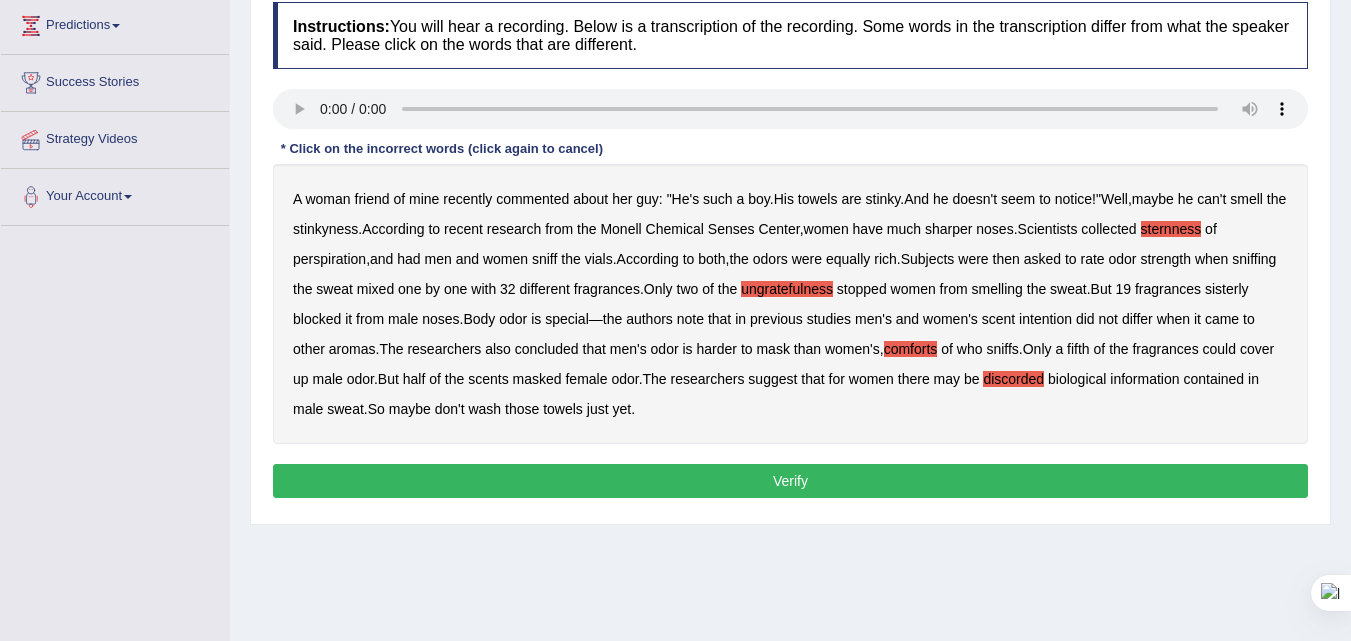 scroll, scrollTop: 300, scrollLeft: 0, axis: vertical 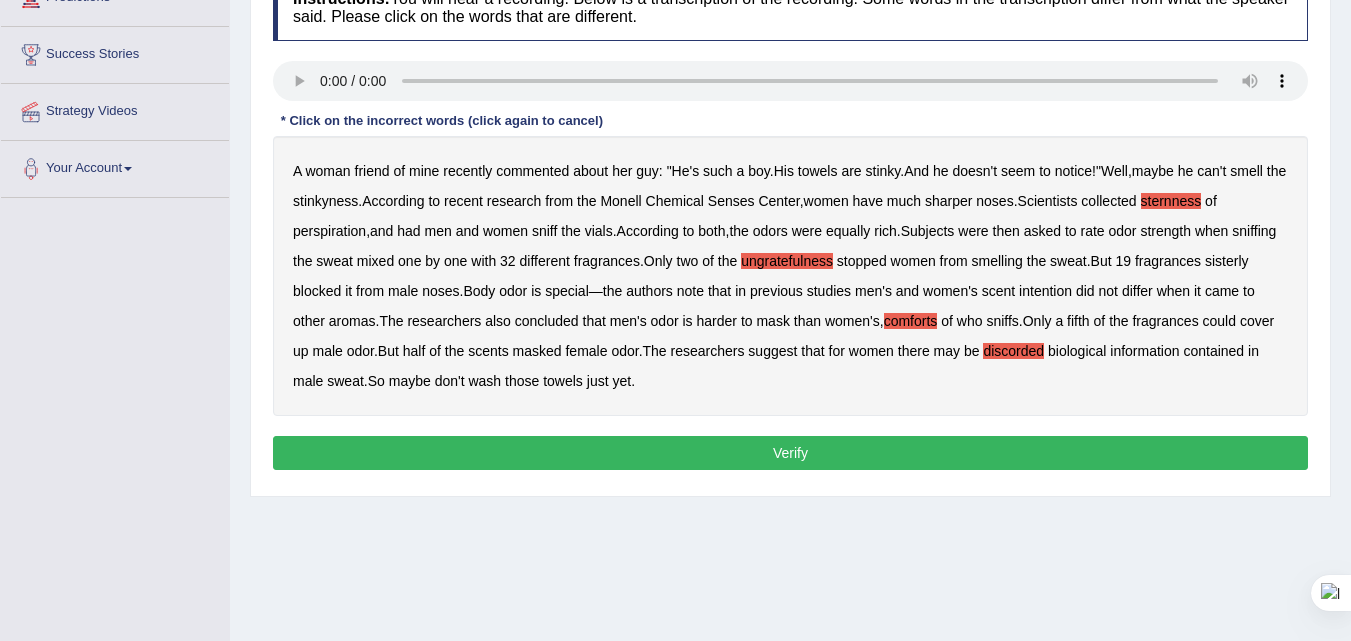 click on "Verify" at bounding box center (790, 453) 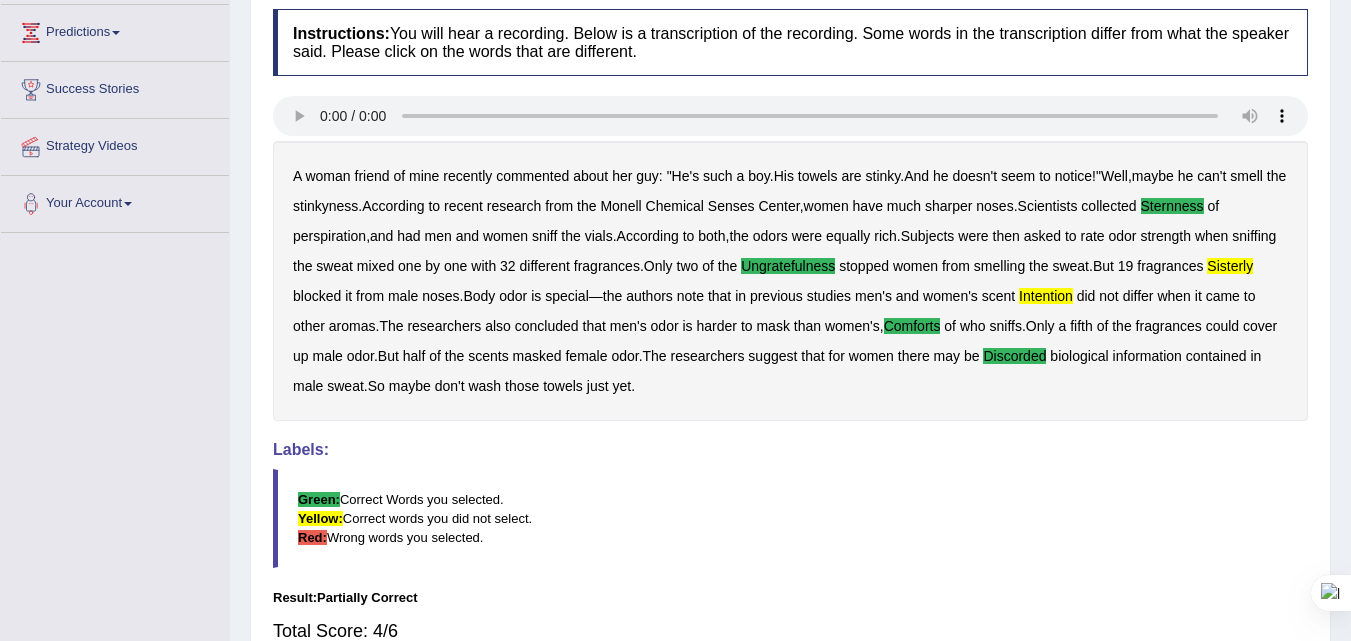 scroll, scrollTop: 28, scrollLeft: 0, axis: vertical 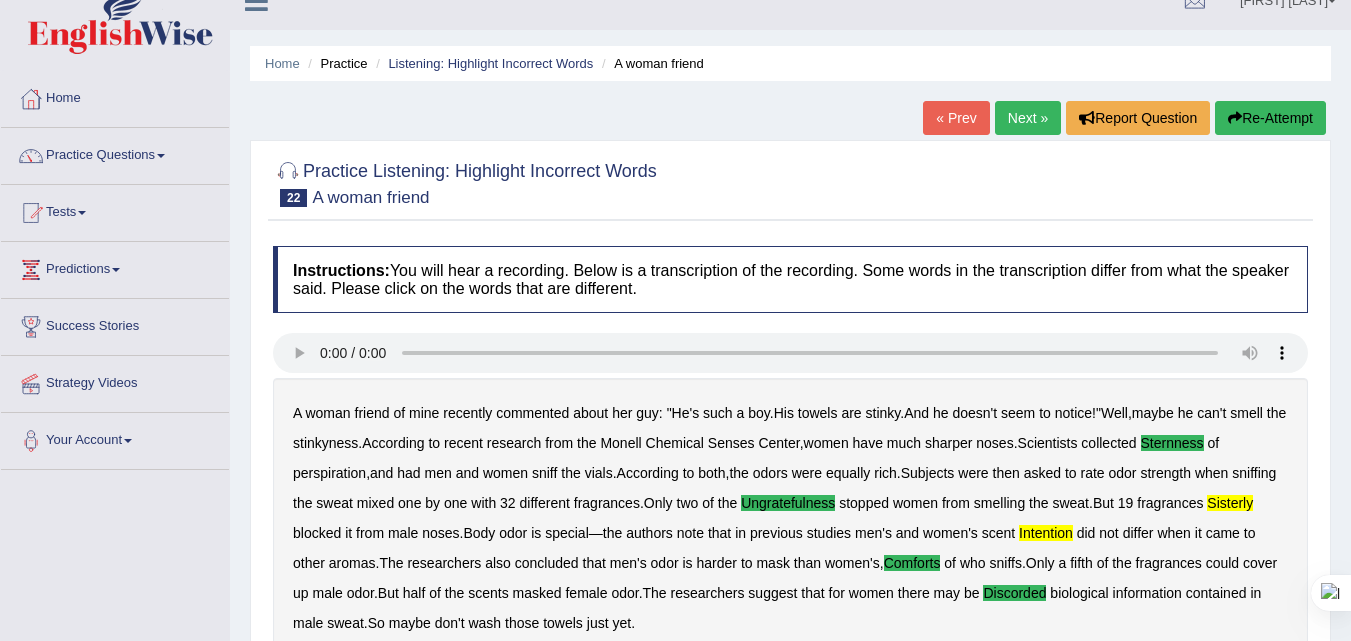 click on "Next »" at bounding box center [1028, 118] 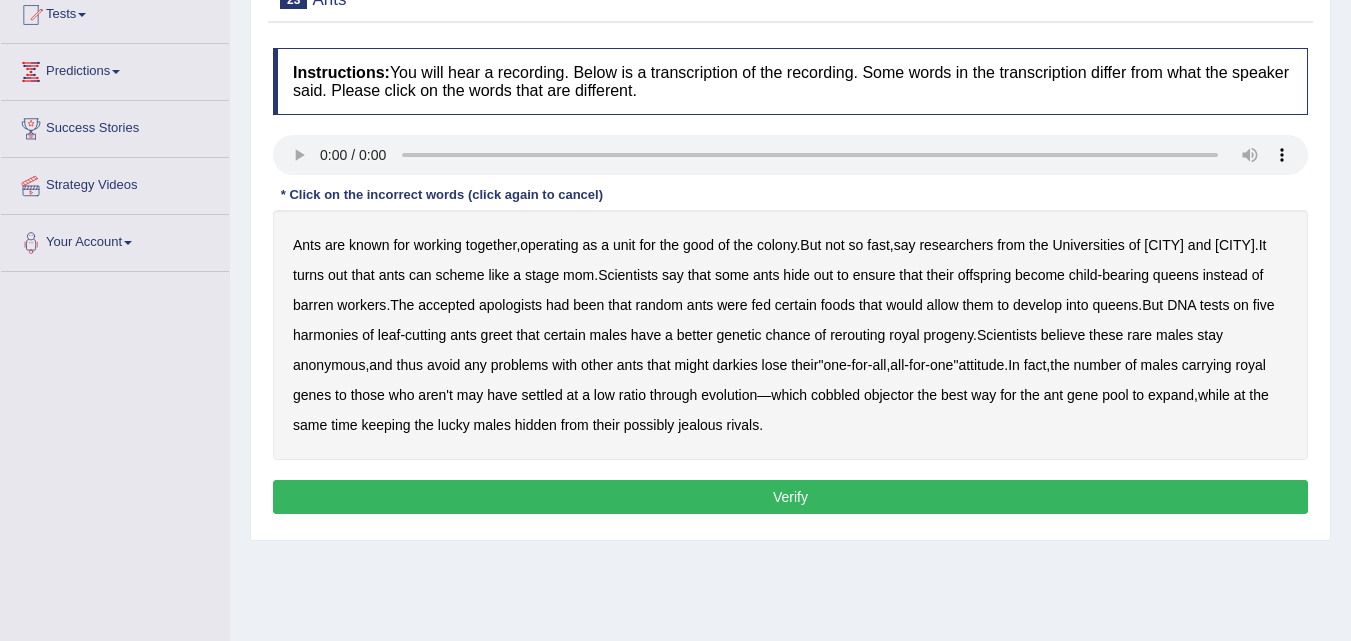 scroll, scrollTop: 226, scrollLeft: 0, axis: vertical 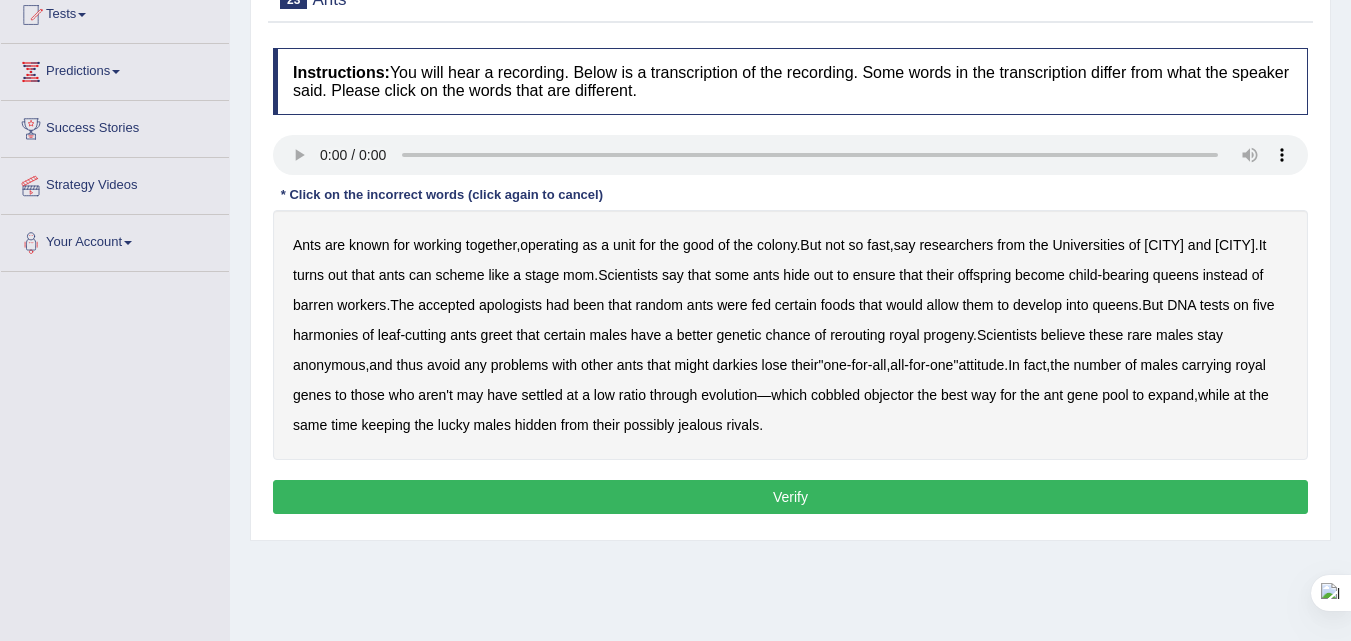 click on "harmonies" at bounding box center (325, 335) 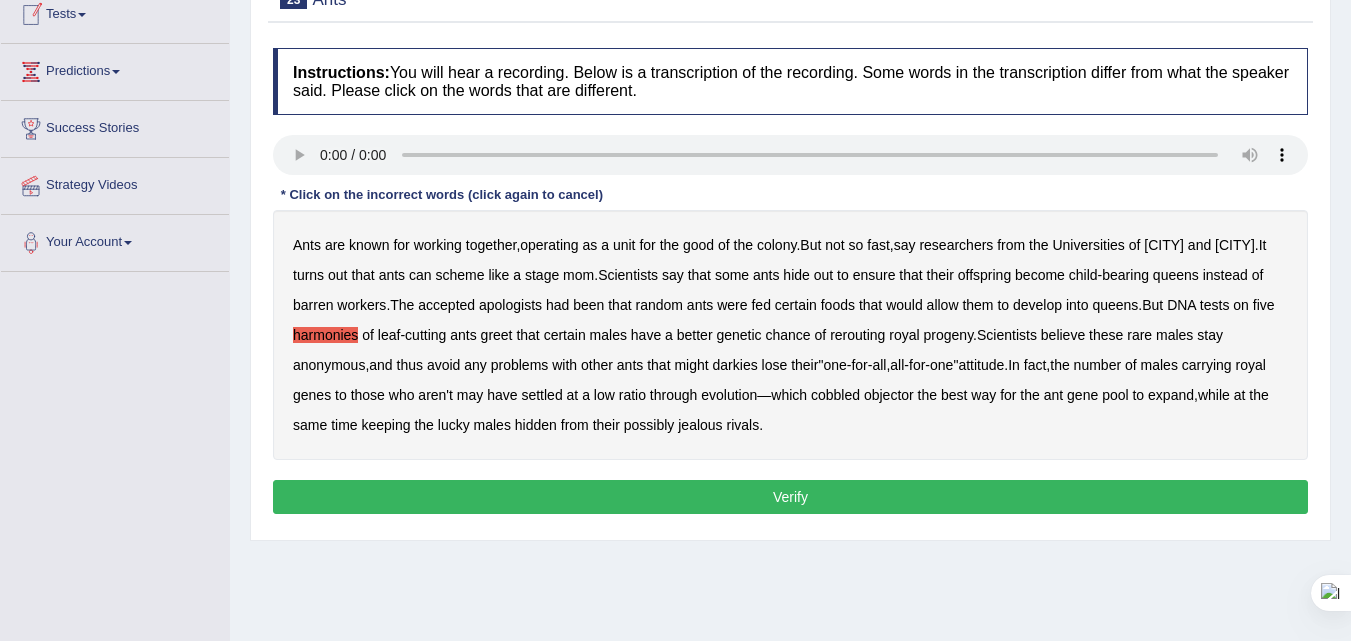 click on "darkies" at bounding box center (735, 365) 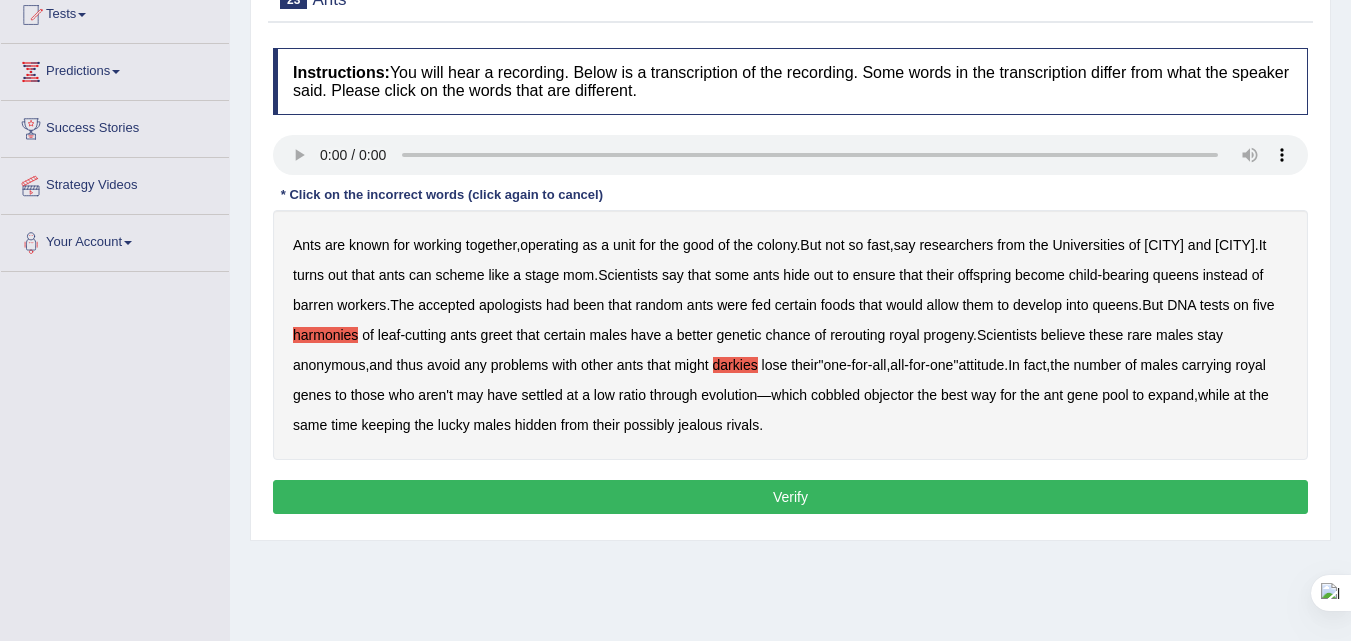 click on "objector" at bounding box center [889, 395] 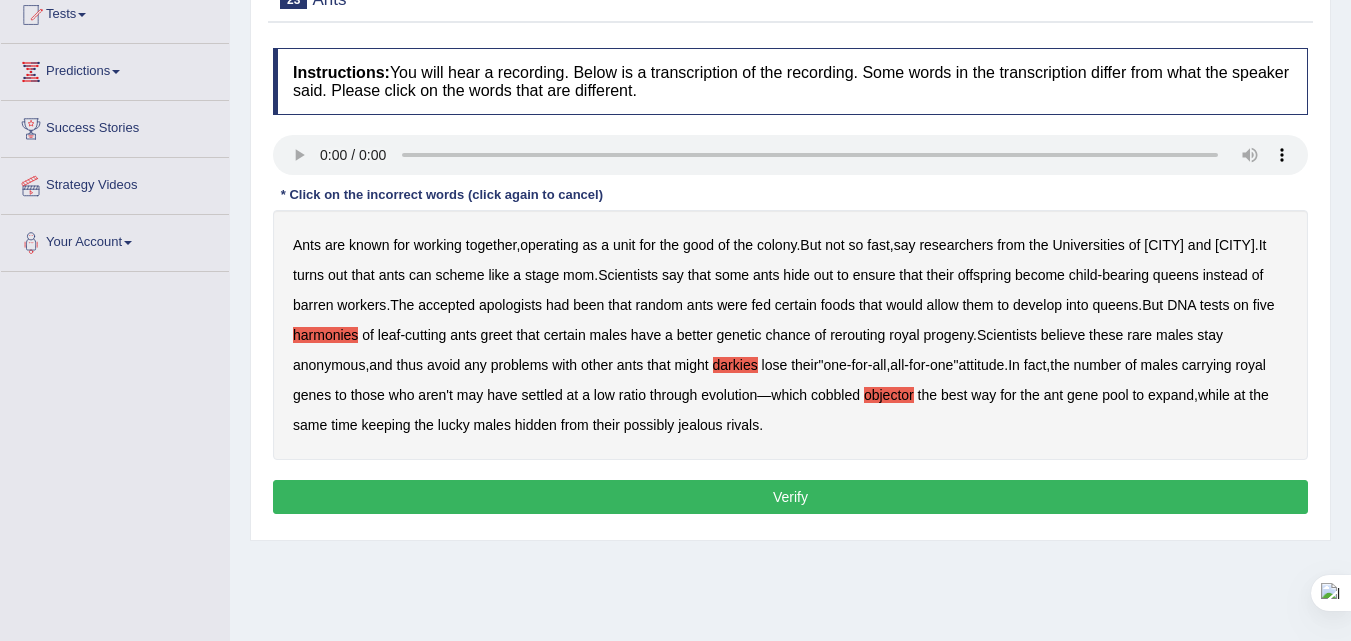 click on "Verify" at bounding box center [790, 497] 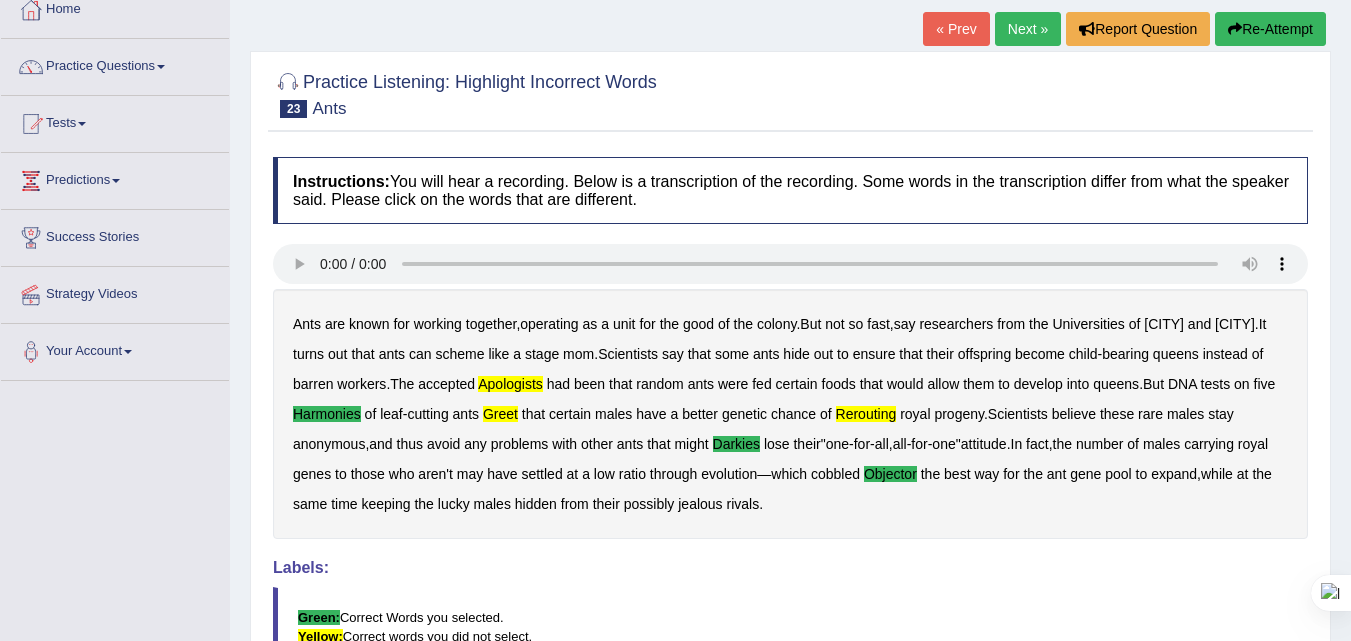 scroll, scrollTop: 0, scrollLeft: 0, axis: both 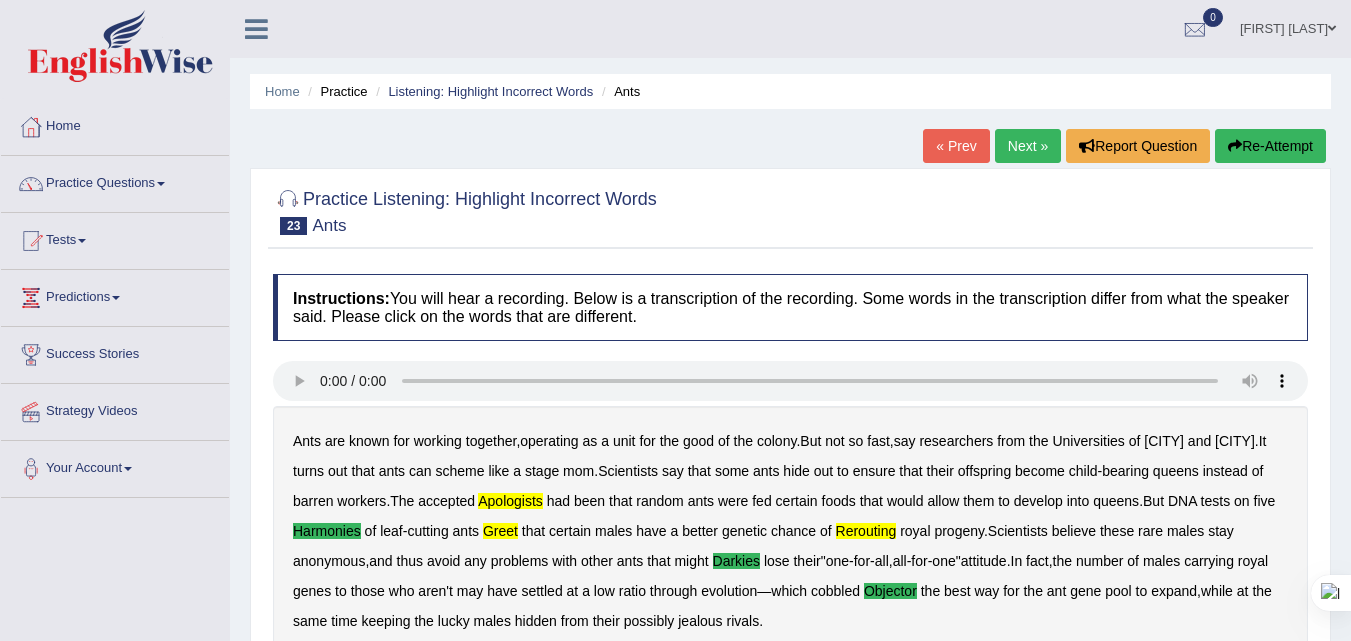 click on "Next »" at bounding box center (1028, 146) 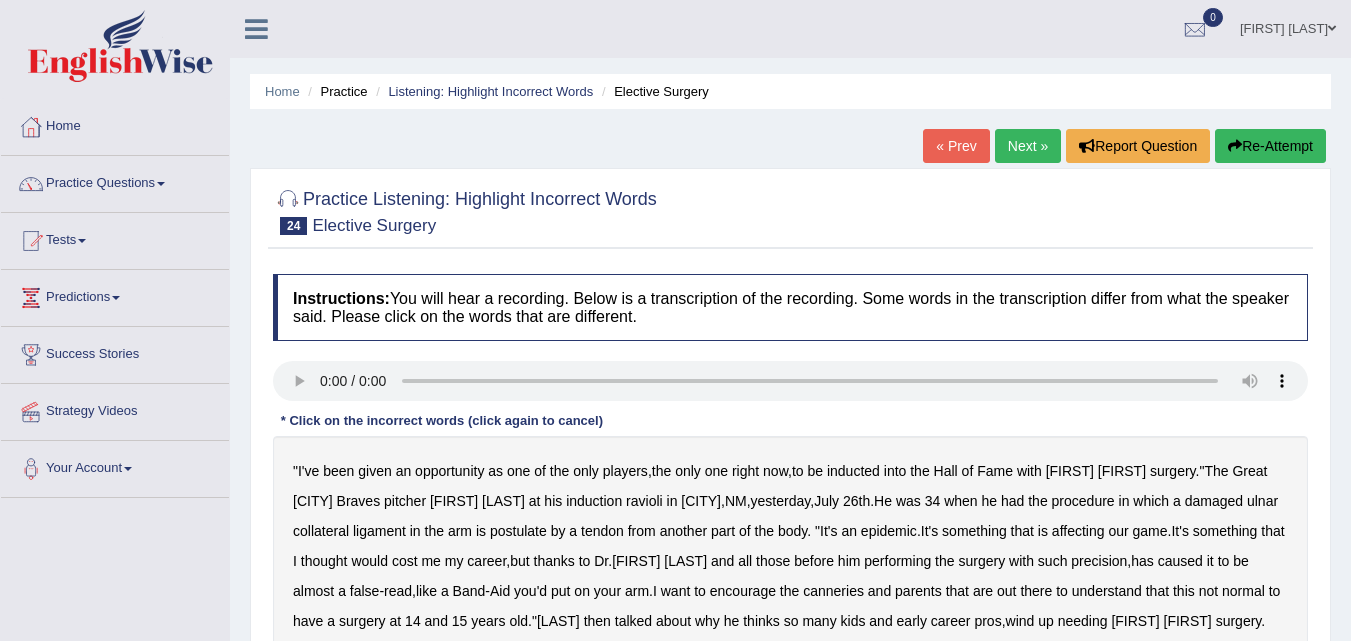 scroll, scrollTop: 0, scrollLeft: 0, axis: both 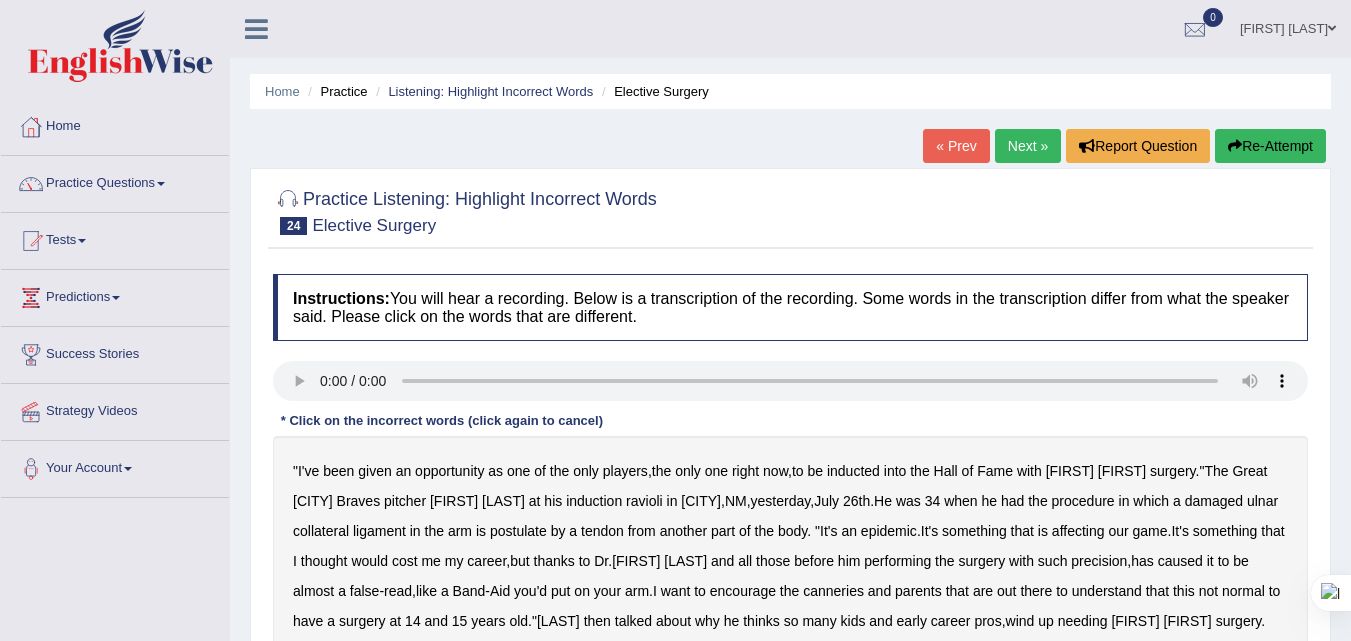 click on "inducted" at bounding box center (853, 471) 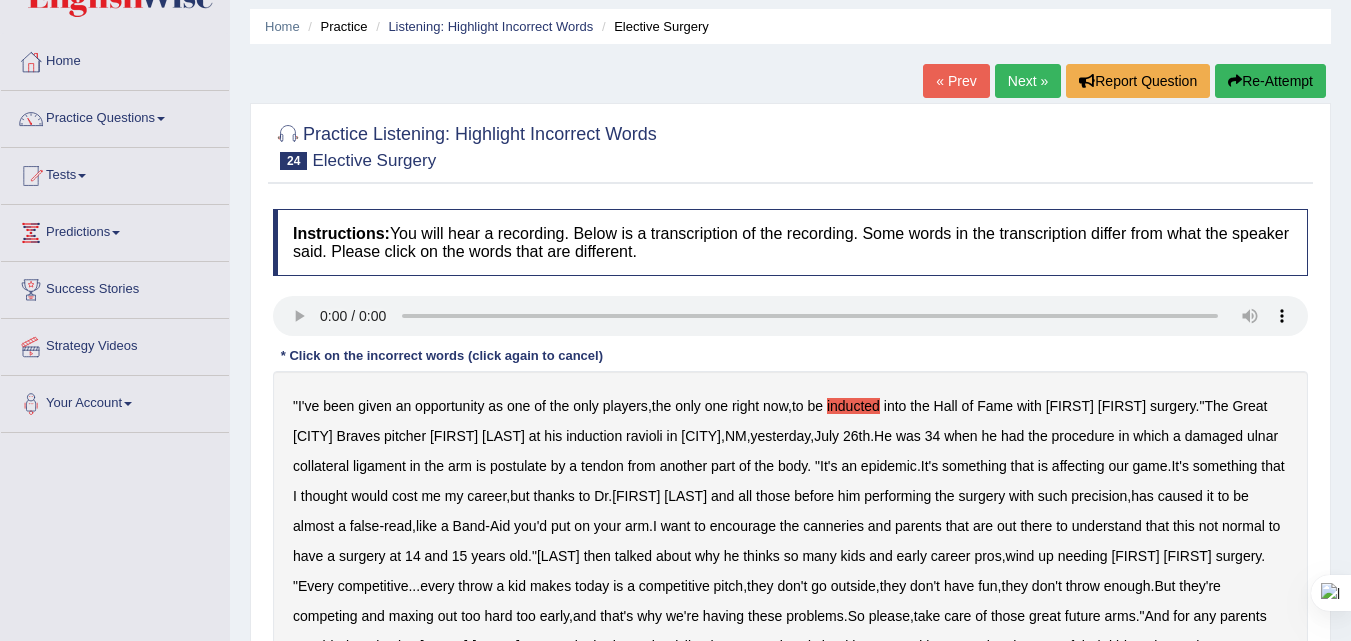 scroll, scrollTop: 100, scrollLeft: 0, axis: vertical 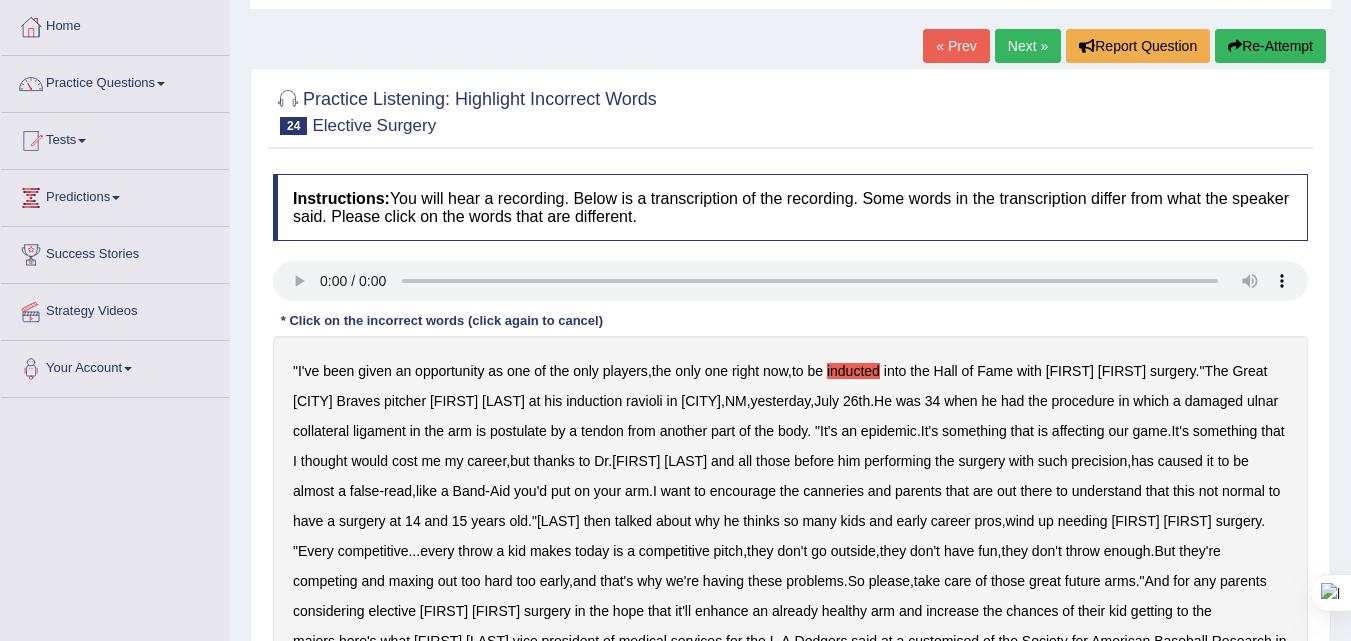 click on "postulate" at bounding box center [518, 431] 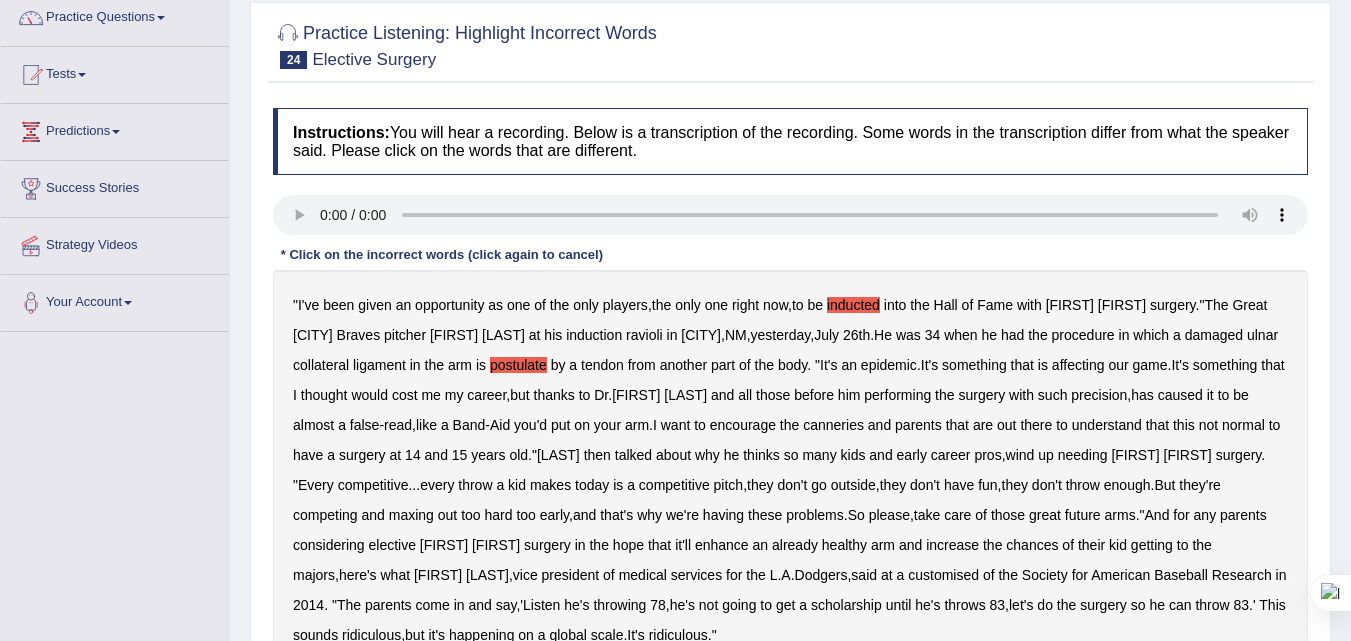 scroll, scrollTop: 200, scrollLeft: 0, axis: vertical 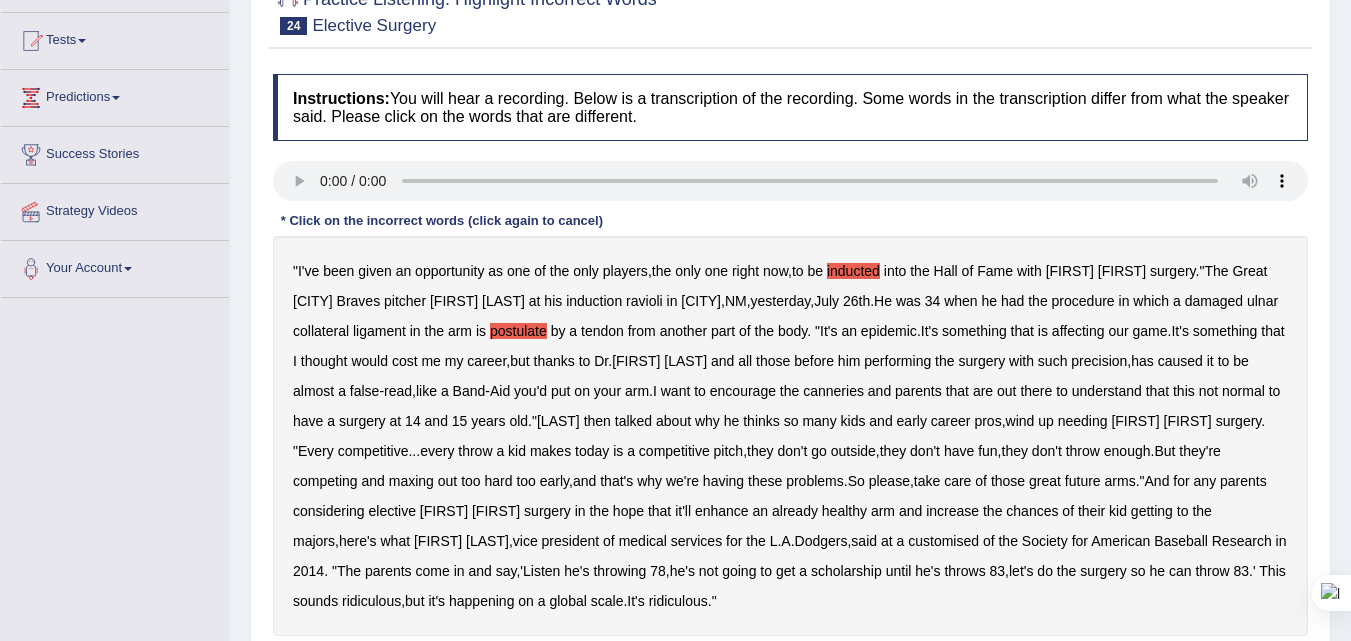 click on "canneries" at bounding box center [833, 391] 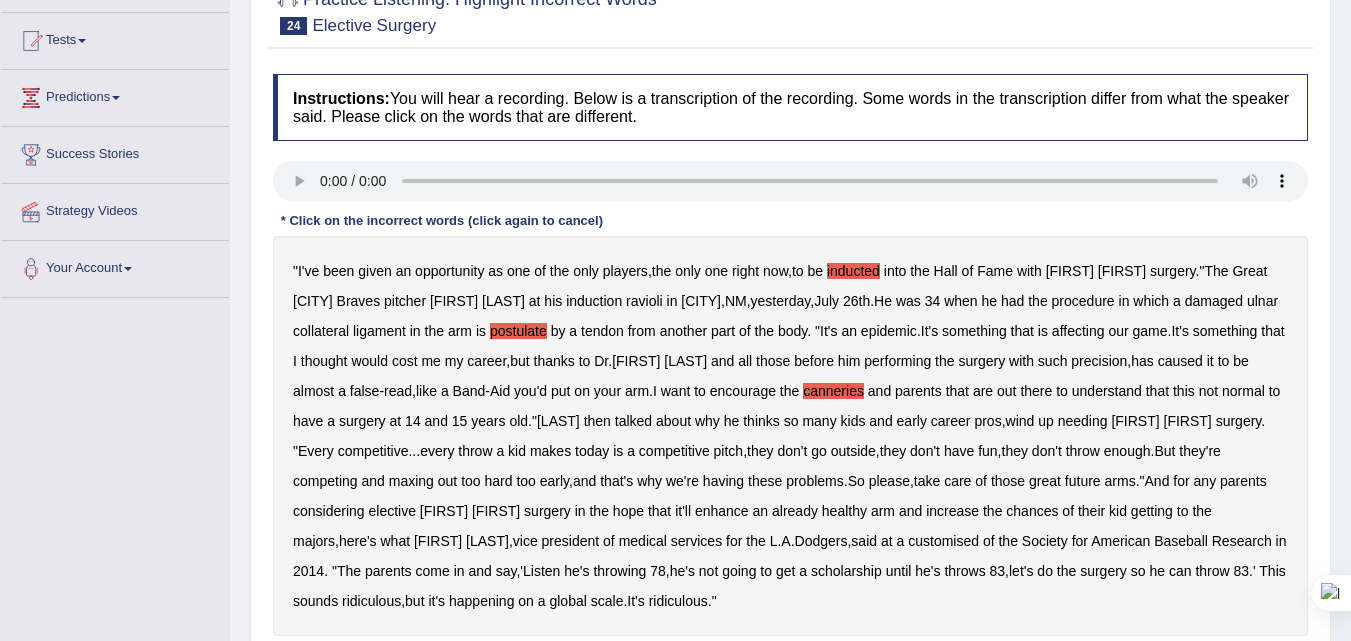 click on "And" at bounding box center (1157, 481) 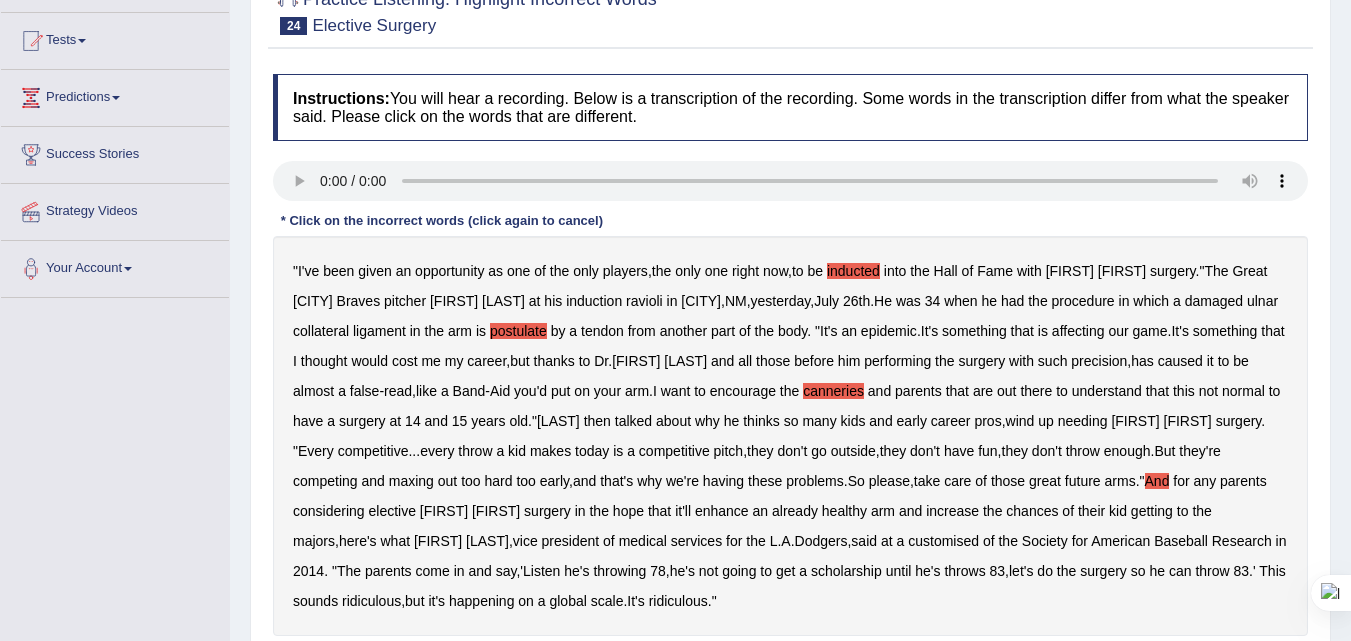 click on "And" at bounding box center (1157, 481) 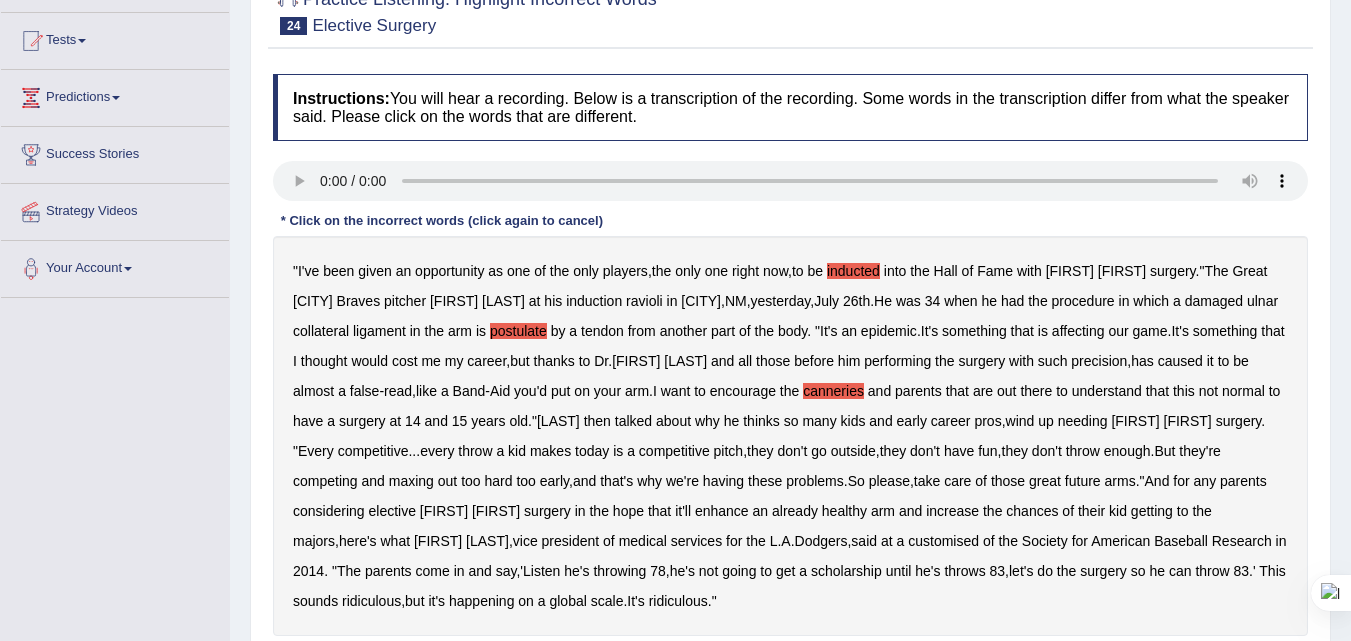 click on "And" at bounding box center (1157, 481) 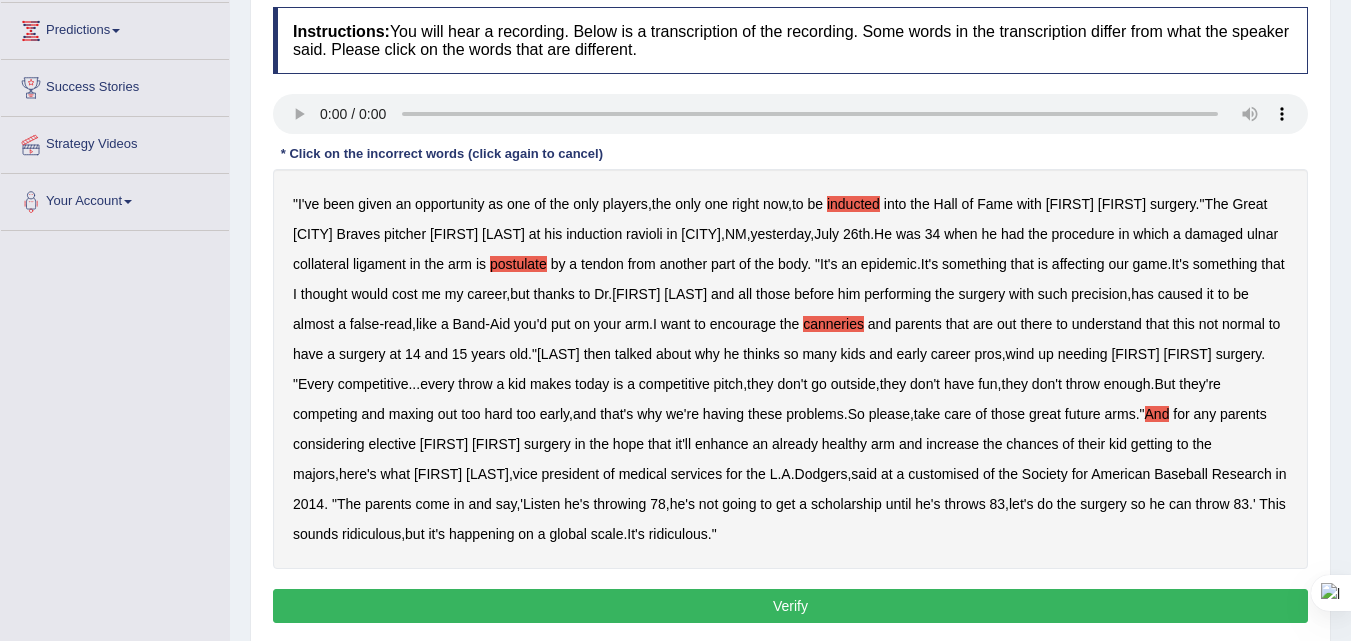 scroll, scrollTop: 300, scrollLeft: 0, axis: vertical 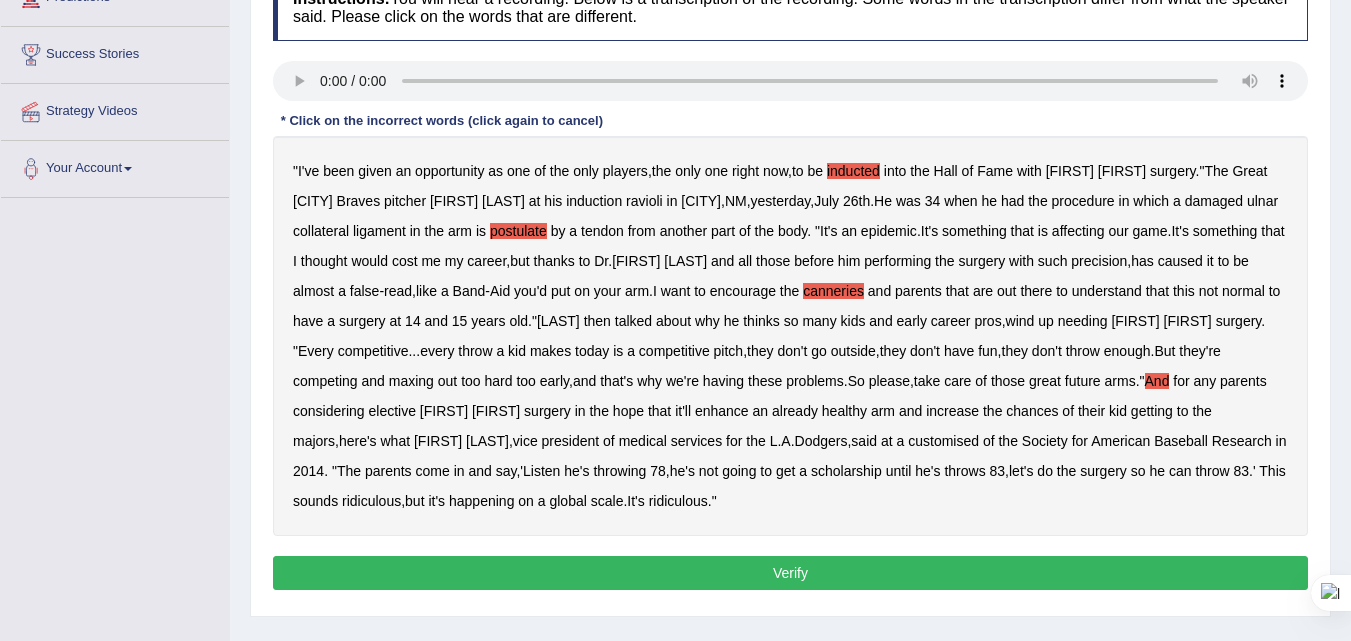 click on "Verify" at bounding box center [790, 573] 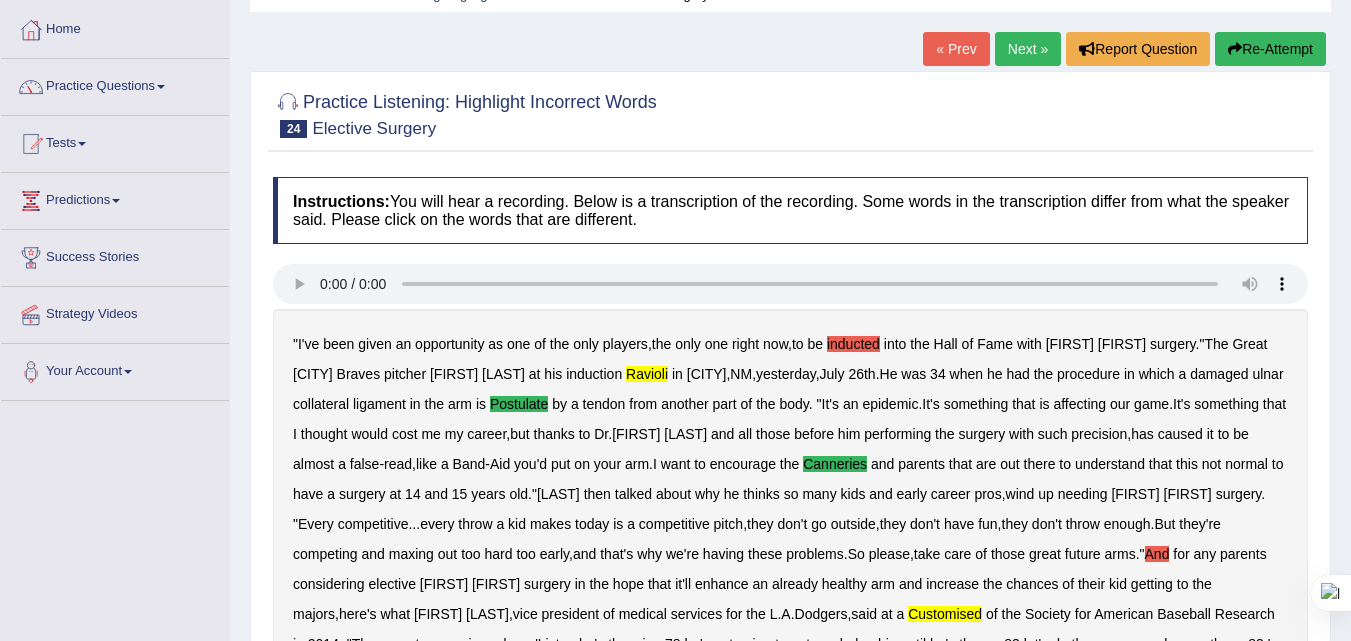 scroll, scrollTop: 0, scrollLeft: 0, axis: both 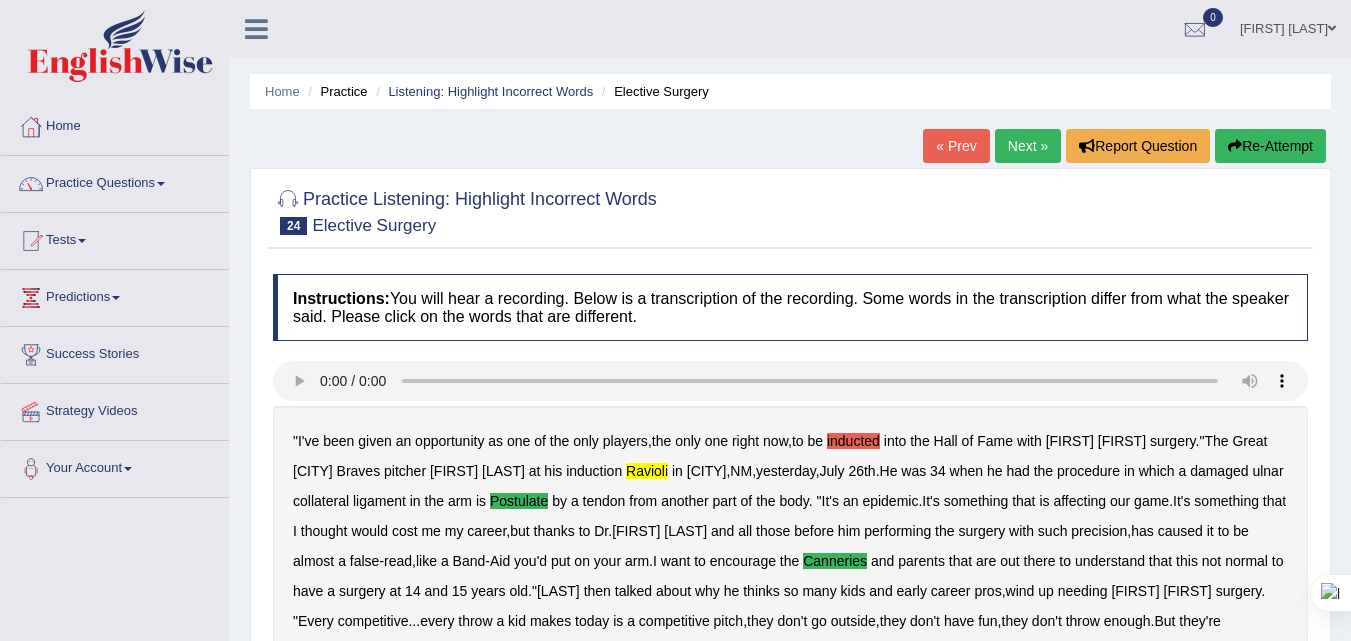 click on "Next »" at bounding box center [1028, 146] 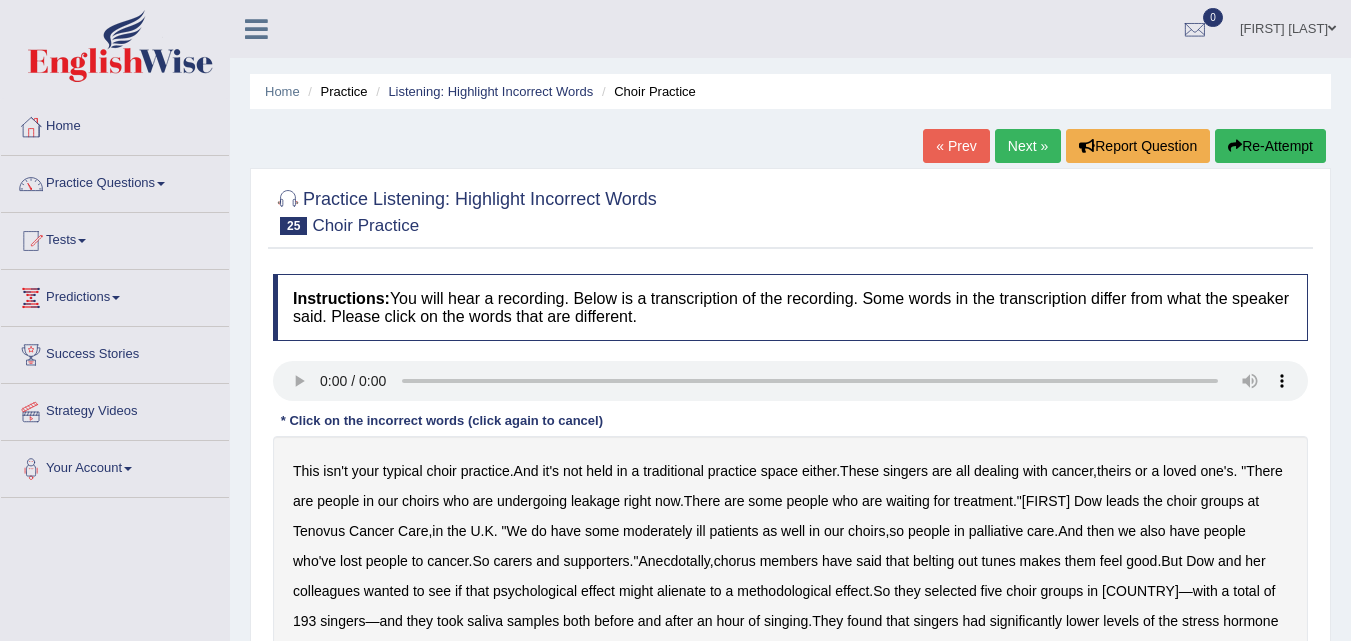 scroll, scrollTop: 0, scrollLeft: 0, axis: both 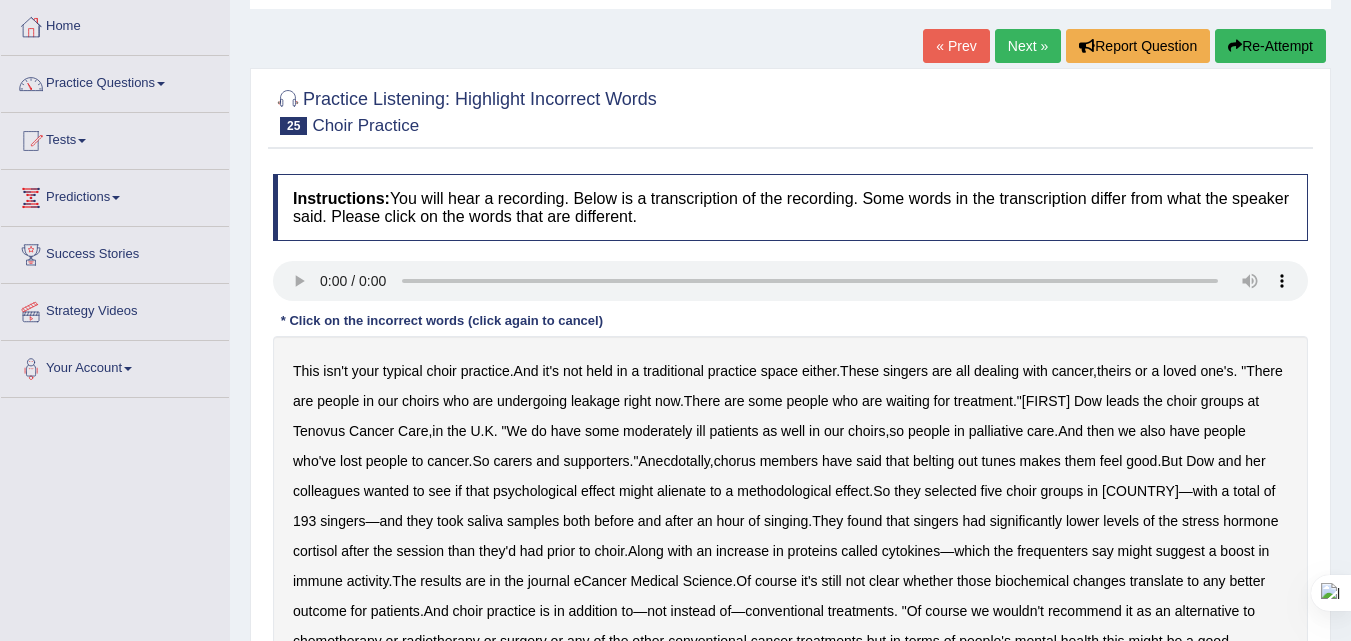 click on "undergoing" at bounding box center [532, 401] 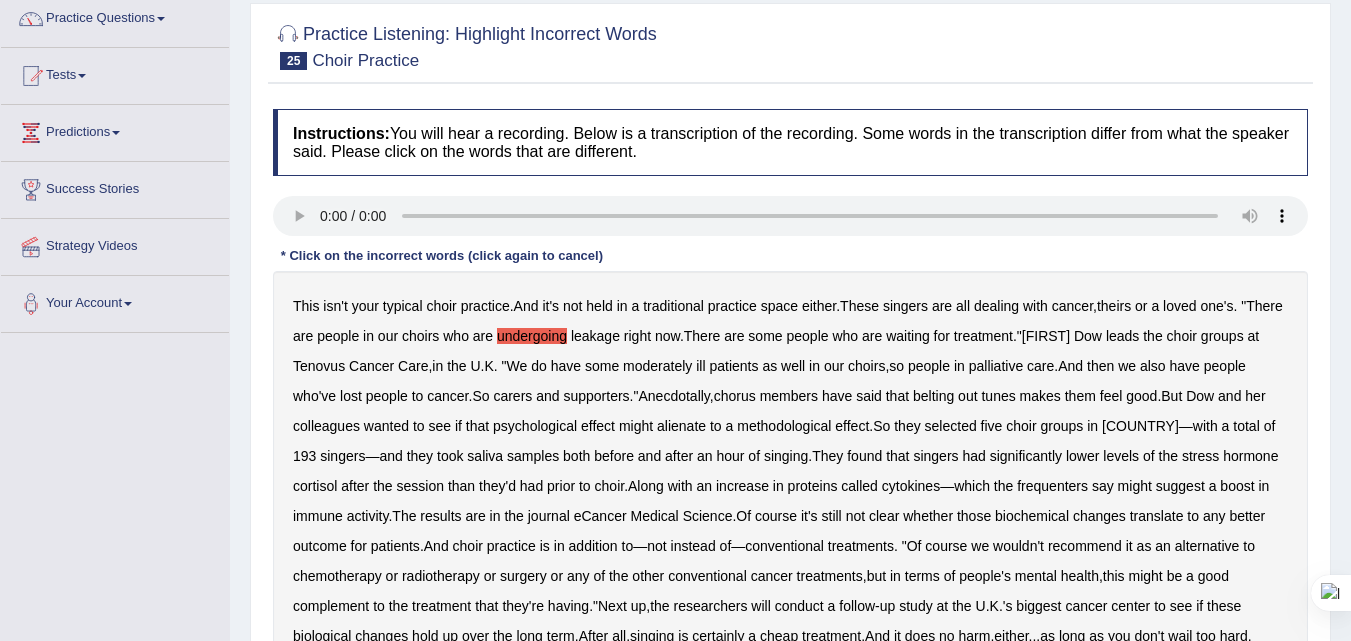 scroll, scrollTop: 200, scrollLeft: 0, axis: vertical 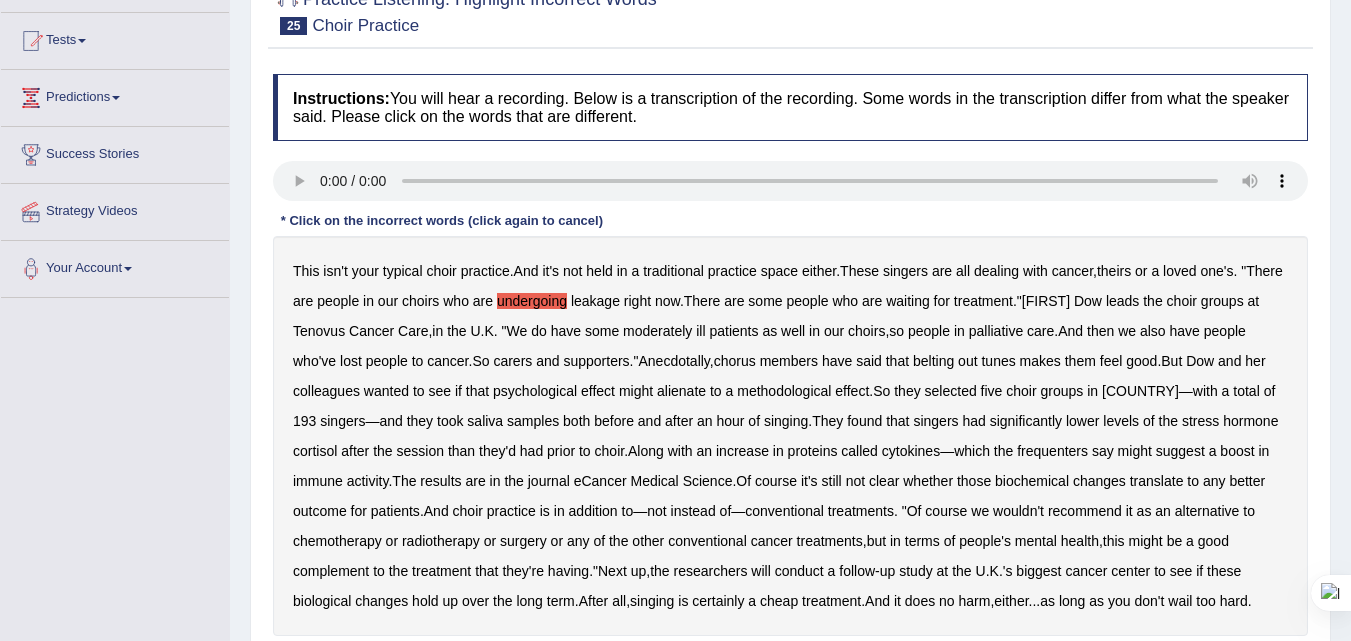click on "frequenters" at bounding box center (1052, 451) 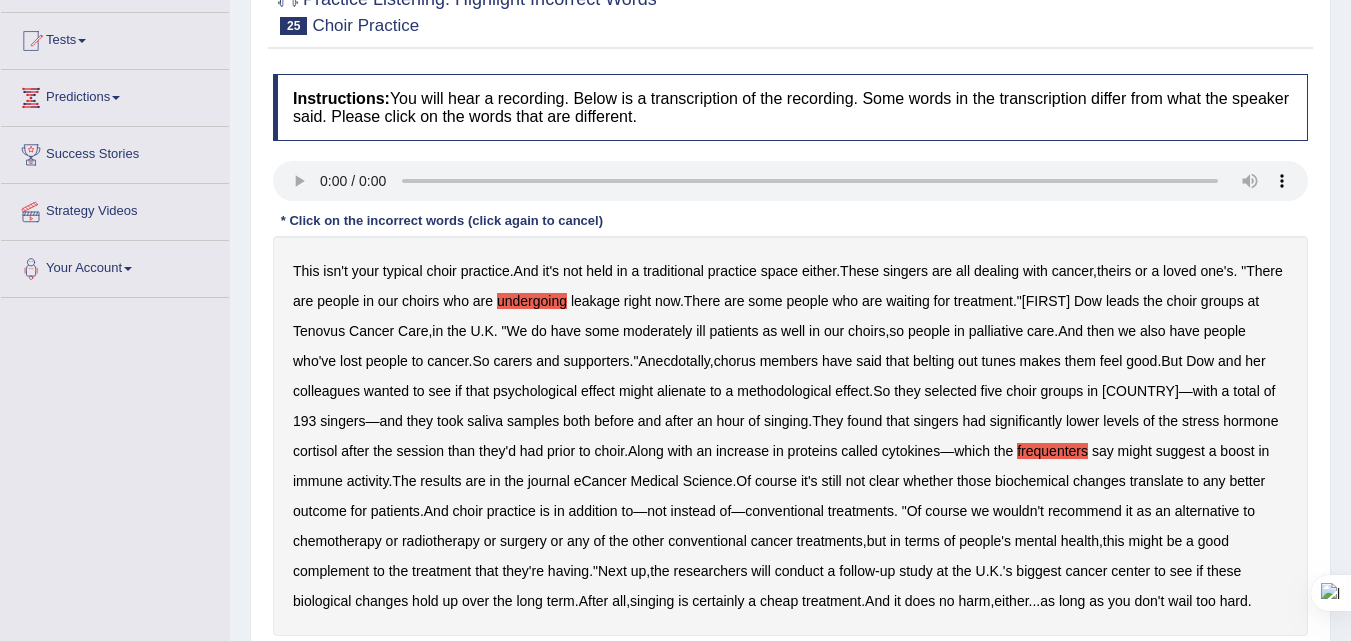scroll, scrollTop: 300, scrollLeft: 0, axis: vertical 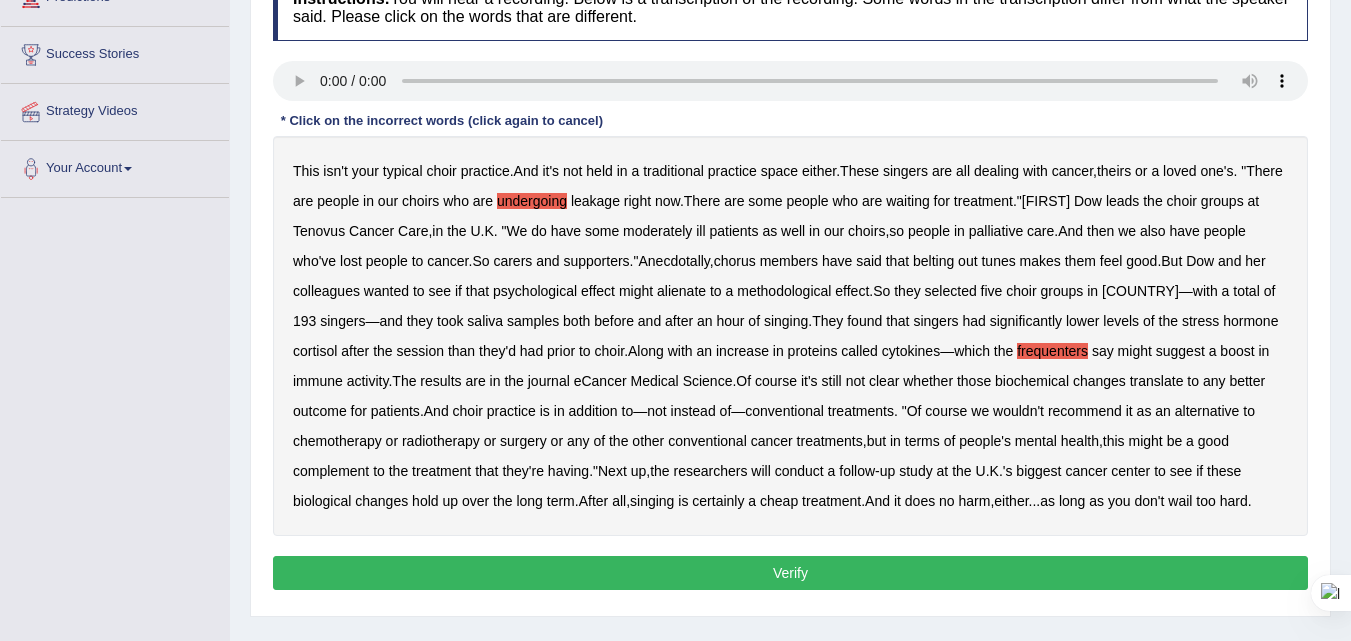 click on "Verify" at bounding box center (790, 573) 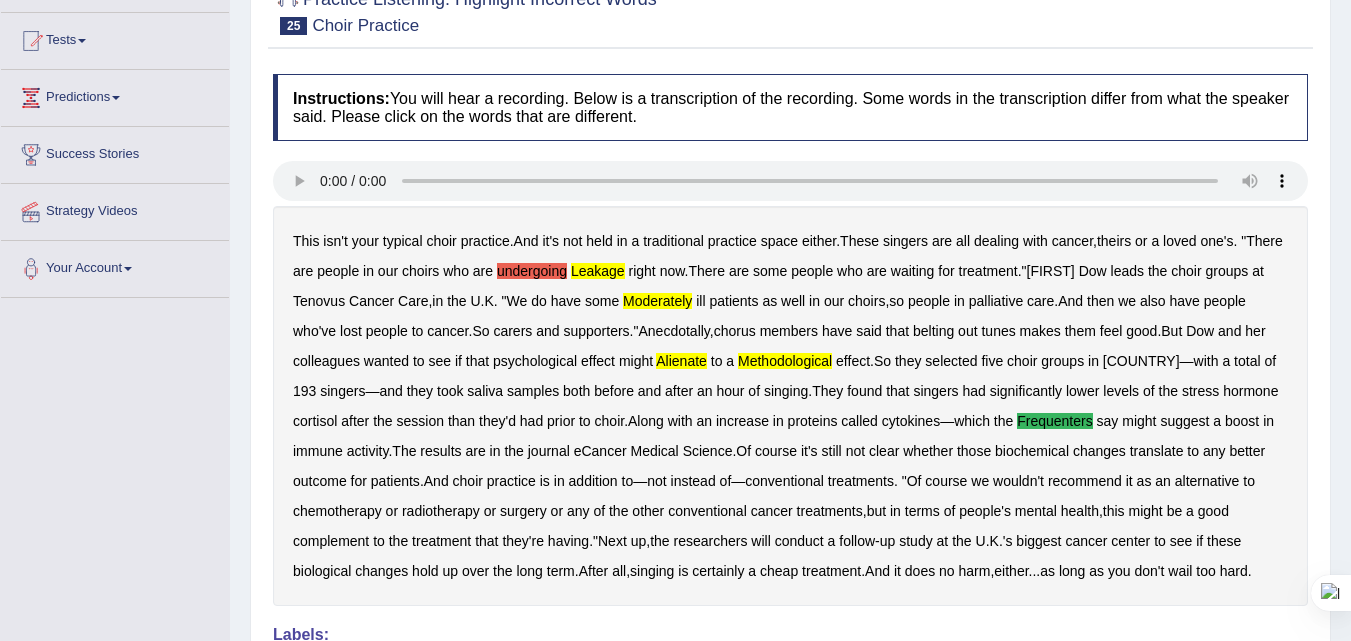 scroll, scrollTop: 100, scrollLeft: 0, axis: vertical 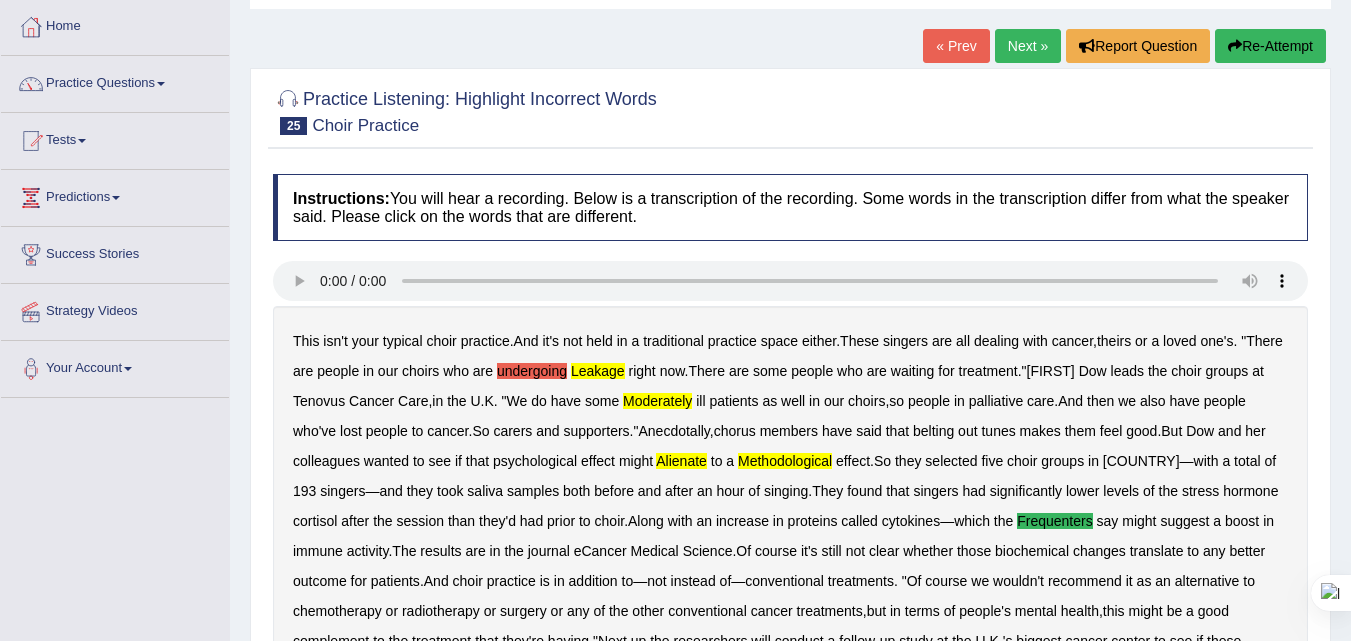 click on "Next »" at bounding box center [1028, 46] 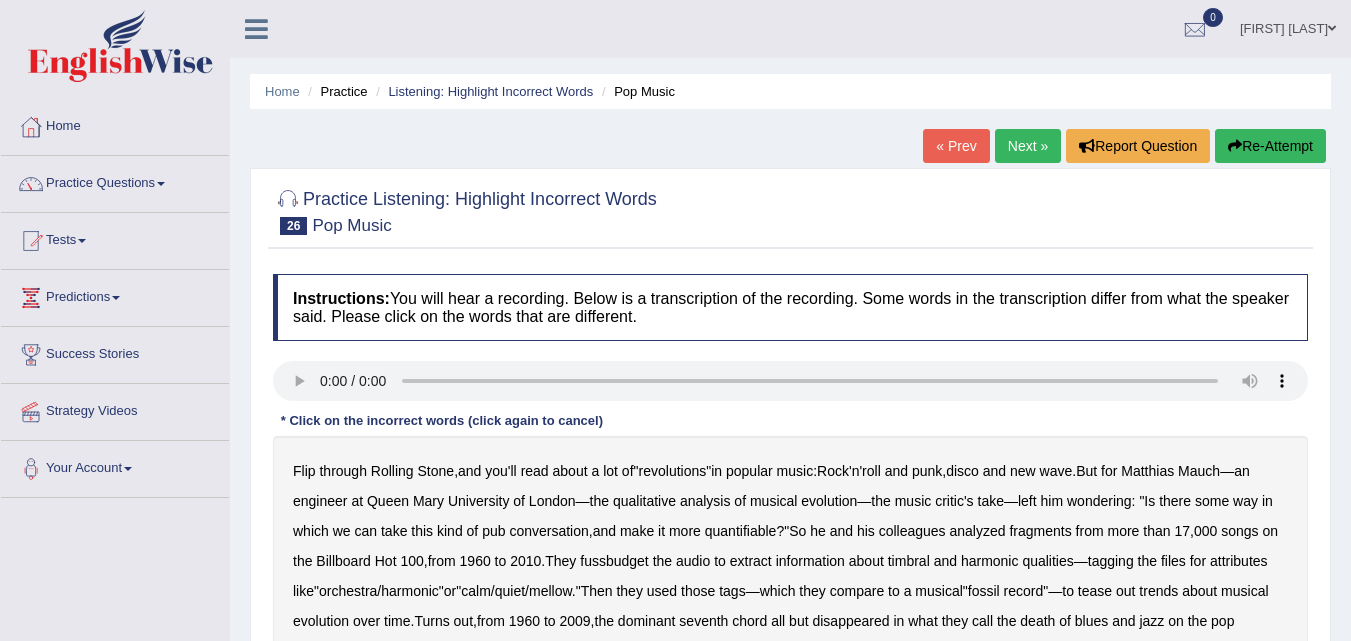 scroll, scrollTop: 0, scrollLeft: 0, axis: both 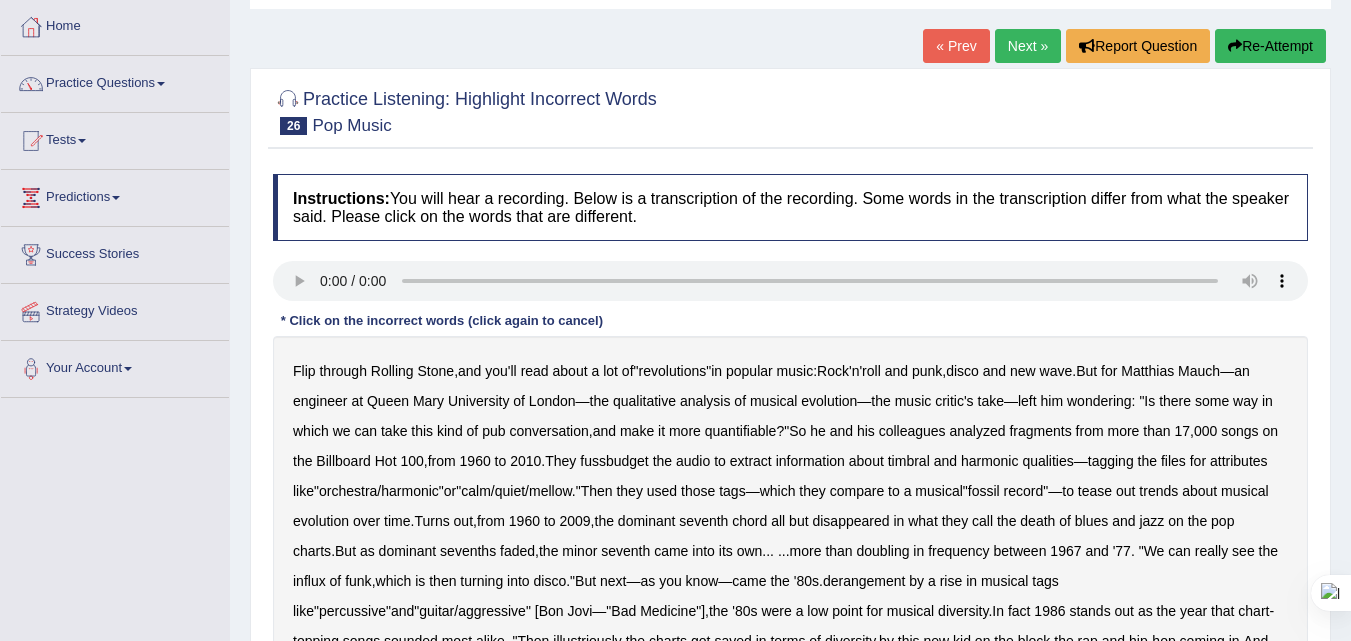 click on "fussbudget" at bounding box center [614, 461] 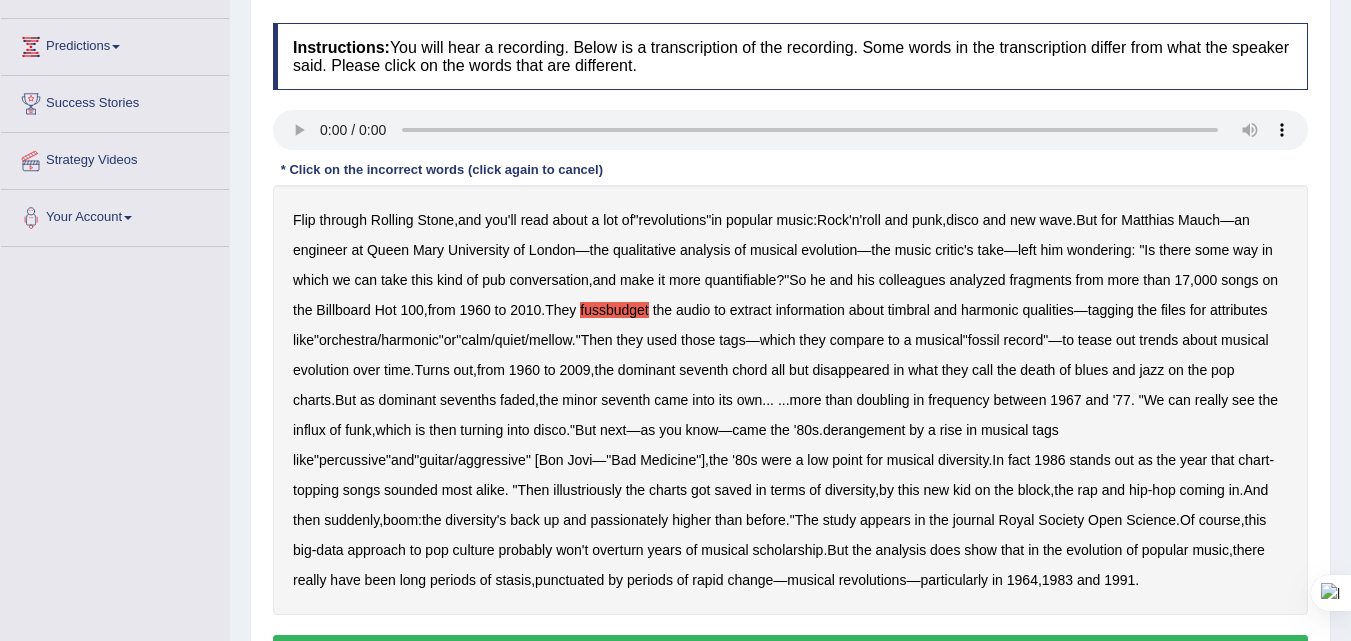 scroll, scrollTop: 300, scrollLeft: 0, axis: vertical 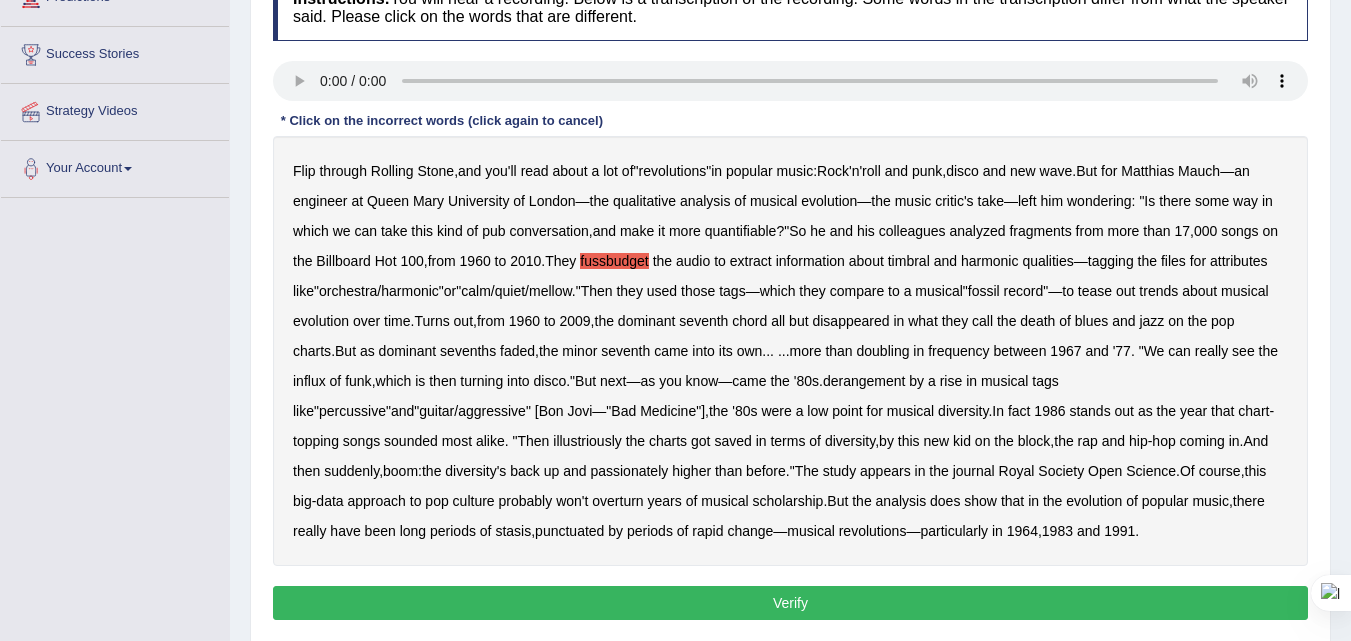 click on "derangement" at bounding box center (864, 381) 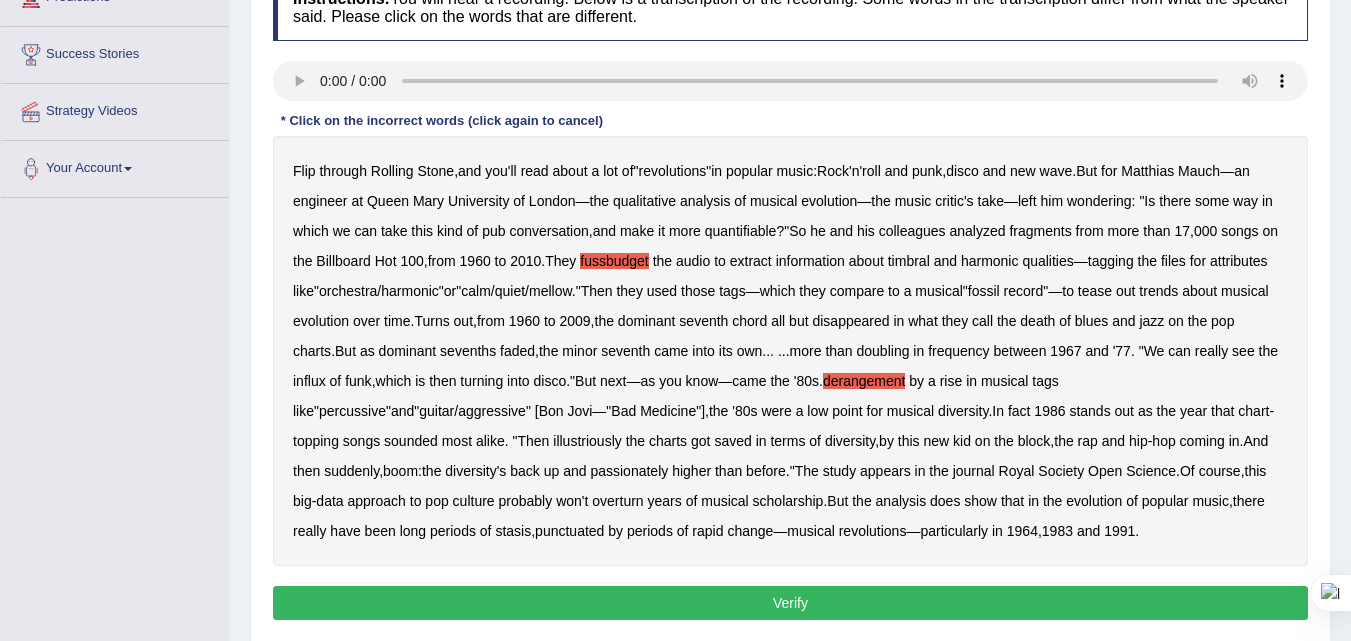 drag, startPoint x: 439, startPoint y: 410, endPoint x: 539, endPoint y: 412, distance: 100.02 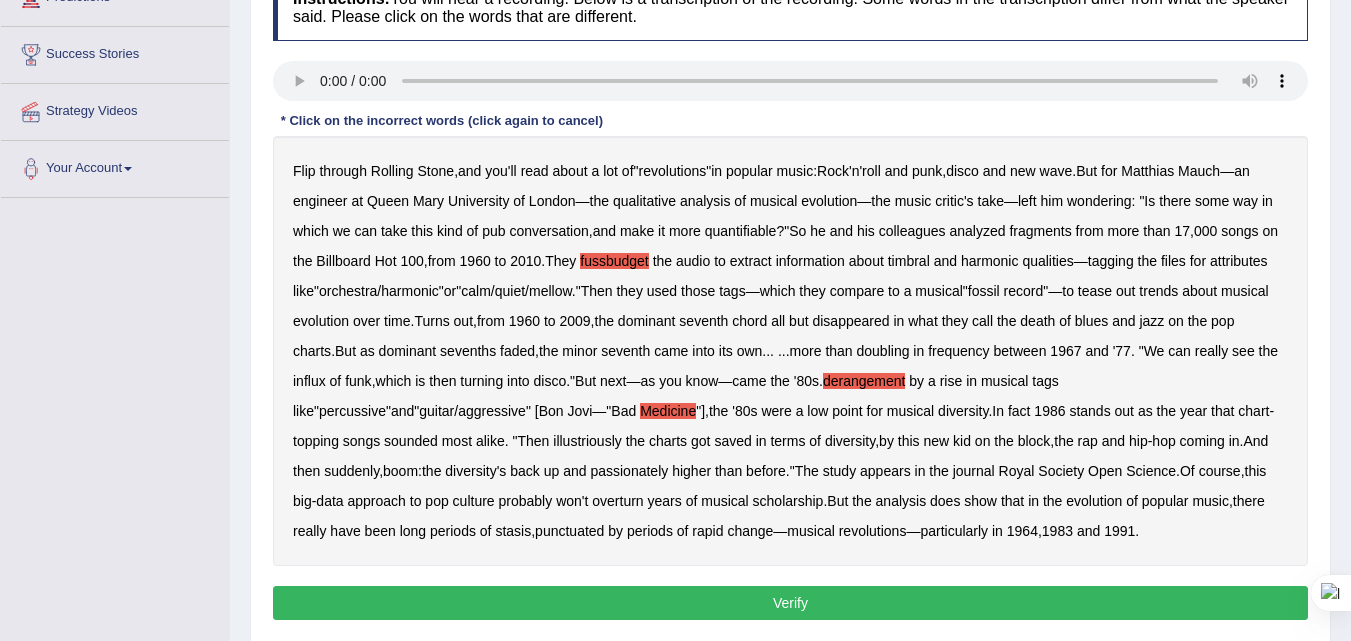 click on "Medicine" at bounding box center (668, 411) 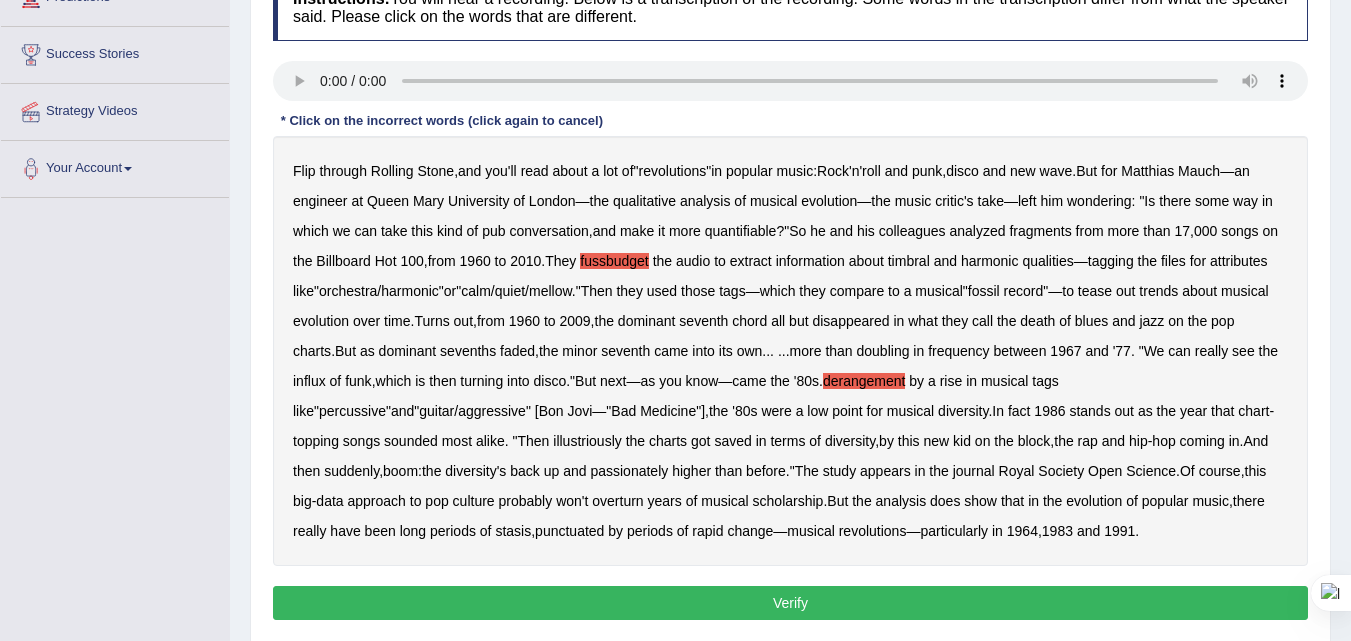 drag, startPoint x: 435, startPoint y: 411, endPoint x: 480, endPoint y: 407, distance: 45.17743 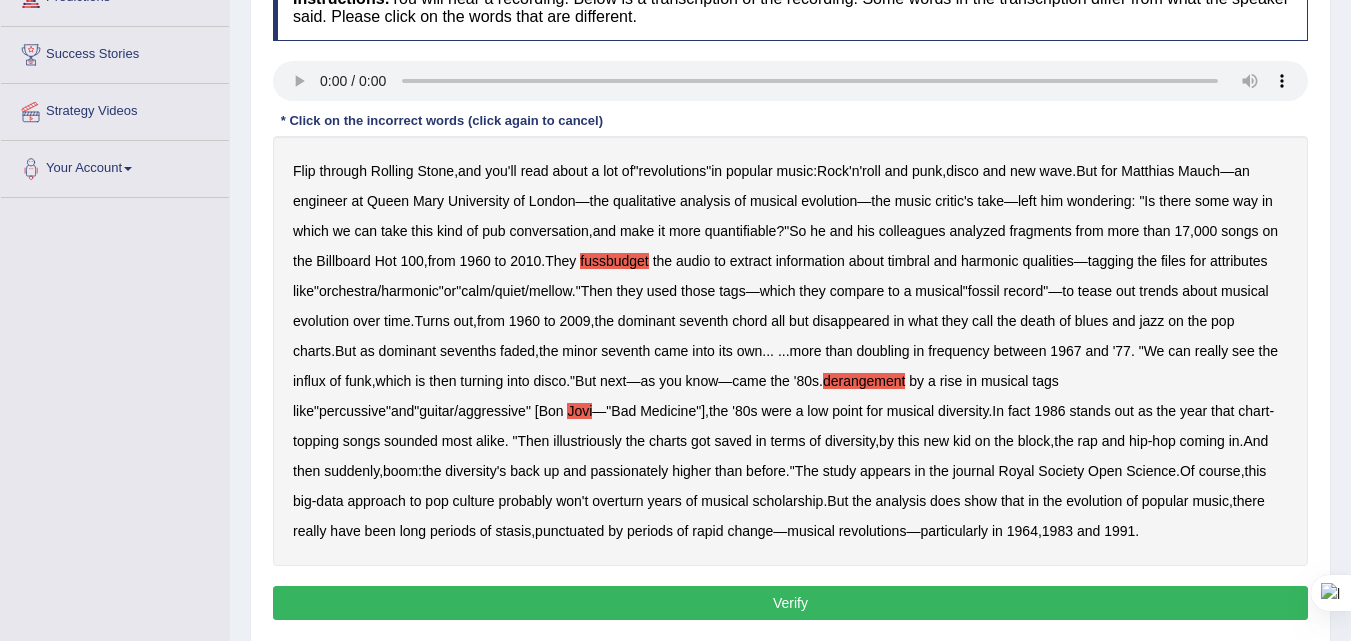 click on "Flip   through   Rolling   Stone ,  and   you'll   read   about   a   lot   of  " revolutions "  in   popular   music :  Rock'n'roll   and   punk ,  disco   and   new   wave .  But   for   Matthias   Mauch — an   engineer   at   Queen   Mary   University   of   London — the   qualitative   analysis   of   musical   evolution — the   music   critic's   take — left   him   wondering : " Is   there   some   way   in   which   we   can   take   this   kind   of   pub   conversation ,  and   make   it   more   quantifiable ?"  So   he   and   his   colleagues   analyzed   fragments   from   more   than   17 , 000   songs   on   the   Billboard   Hot   100 ,  from   1960   to   2010 .  They   fussbudget   the   audio   to   extract   information   about   timbral   and   harmonic   qualities — tagging   the   files   for   attributes   like  " orchestra / harmonic "  or  " calm / quiet / mellow ."  Then   they   used   those   tags — which   they   compare   to   a   musical  " fossil   record "— to" at bounding box center (790, 351) 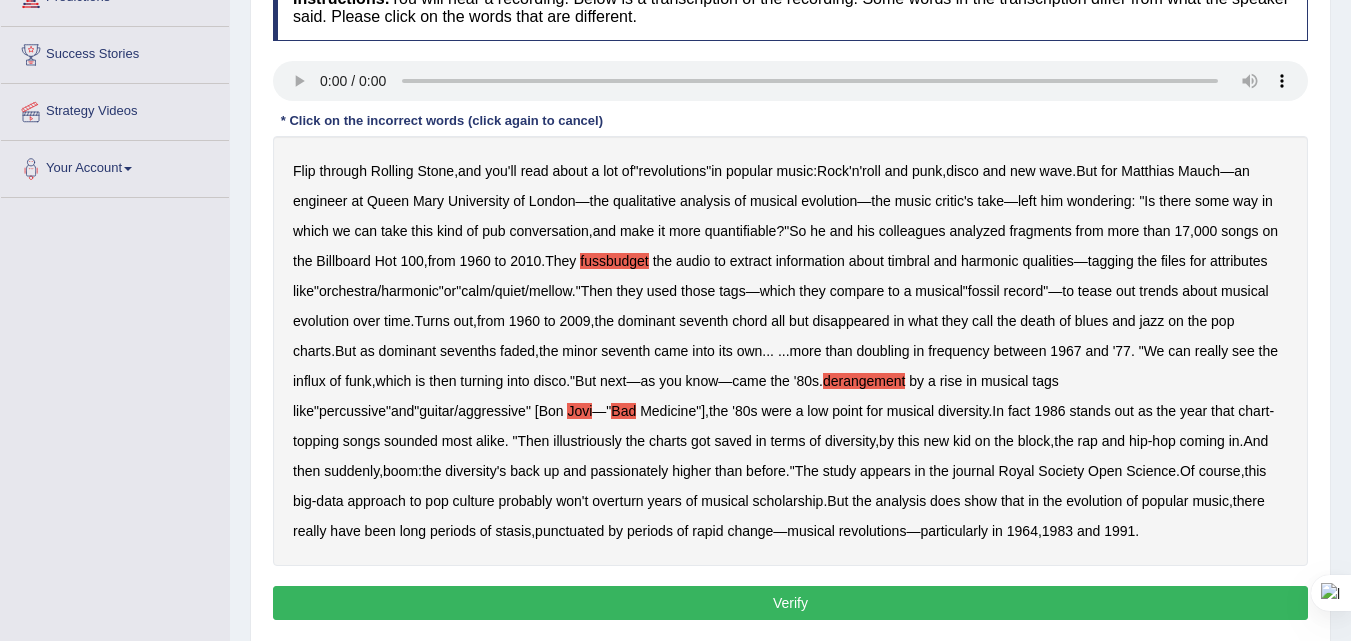 drag, startPoint x: 414, startPoint y: 411, endPoint x: 556, endPoint y: 396, distance: 142.79005 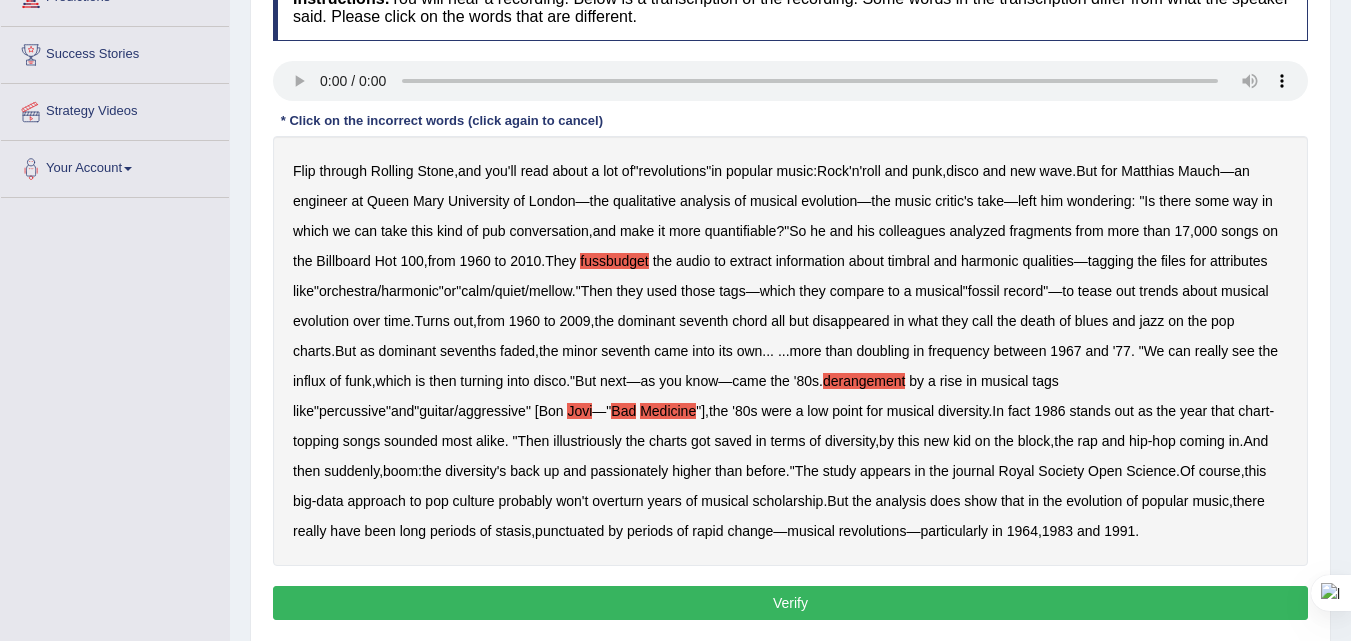 click on "Flip   through   Rolling   Stone ,  and   you'll   read   about   a   lot   of  " revolutions "  in   popular   music :  Rock'n'roll   and   punk ,  disco   and   new   wave .  But   for   Matthias   Mauch — an   engineer   at   Queen   Mary   University   of   London — the   qualitative   analysis   of   musical   evolution — the   music   critic's   take — left   him   wondering : " Is   there   some   way   in   which   we   can   take   this   kind   of   pub   conversation ,  and   make   it   more   quantifiable ?"  So   he   and   his   colleagues   analyzed   fragments   from   more   than   17 , 000   songs   on   the   Billboard   Hot   100 ,  from   1960   to   2010 .  They   fussbudget   the   audio   to   extract   information   about   timbral   and   harmonic   qualities — tagging   the   files   for   attributes   like  " orchestra / harmonic "  or  " calm / quiet / mellow ."  Then   they   used   those   tags — which   they   compare   to   a   musical  " fossil   record "— to" at bounding box center (790, 351) 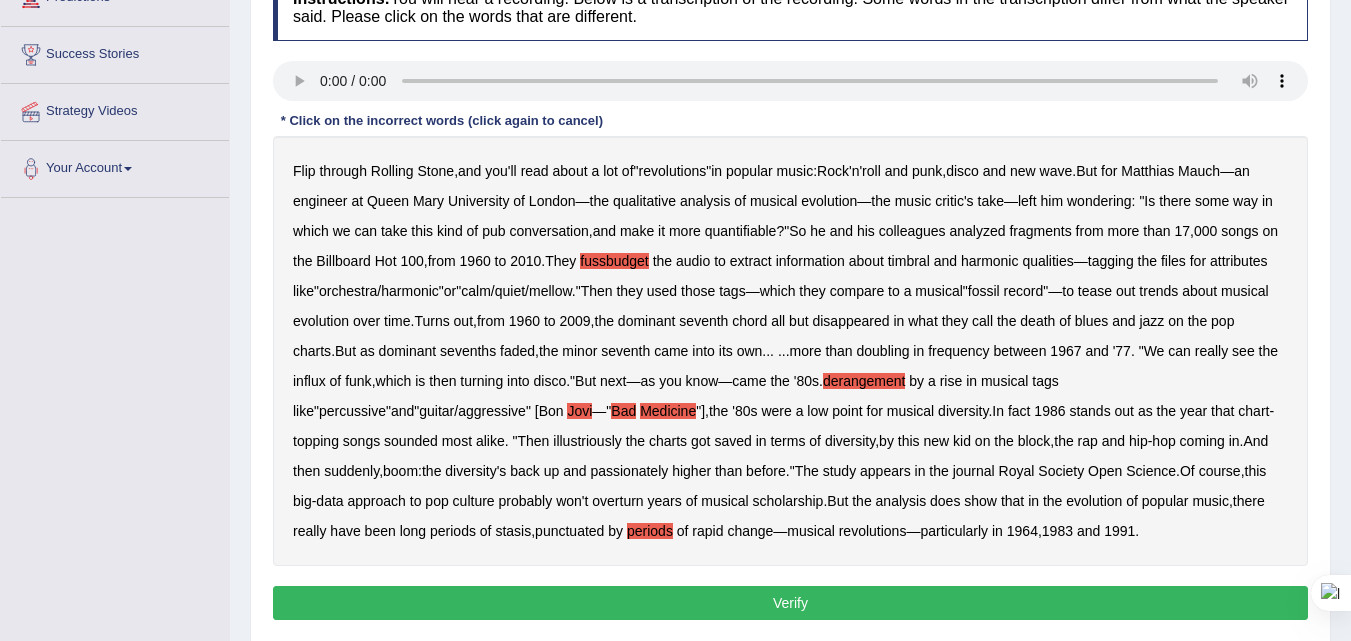 click on "Verify" at bounding box center [790, 603] 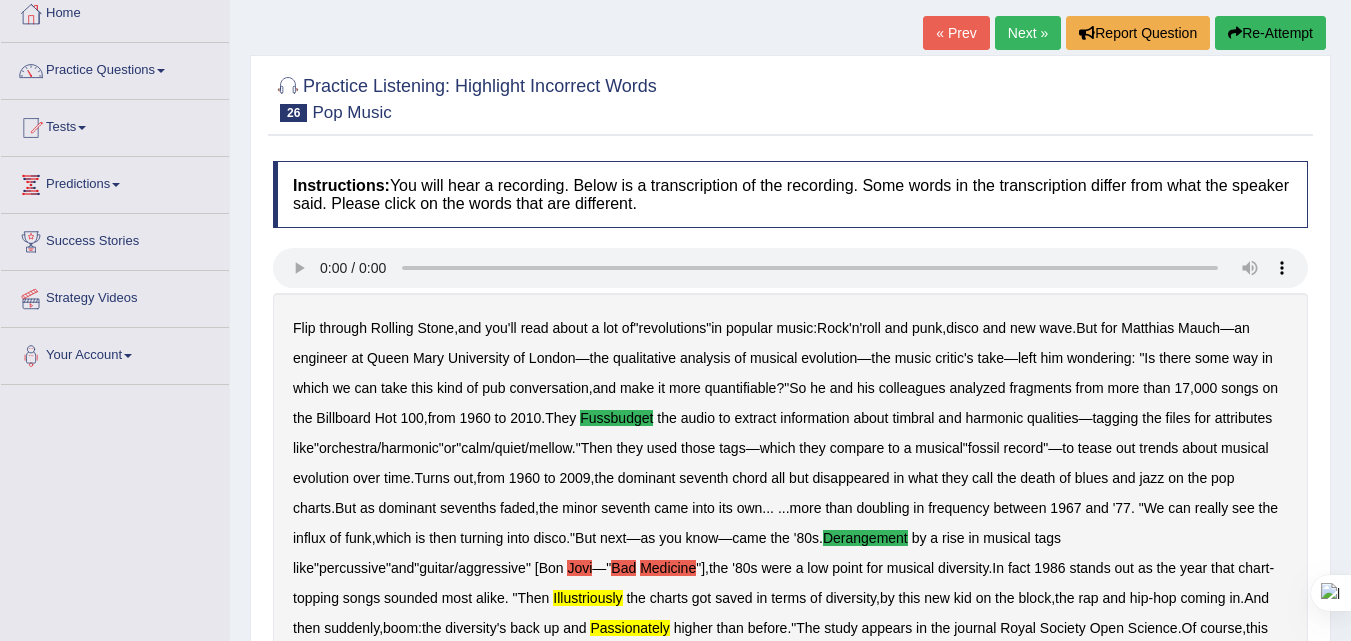 scroll, scrollTop: 111, scrollLeft: 0, axis: vertical 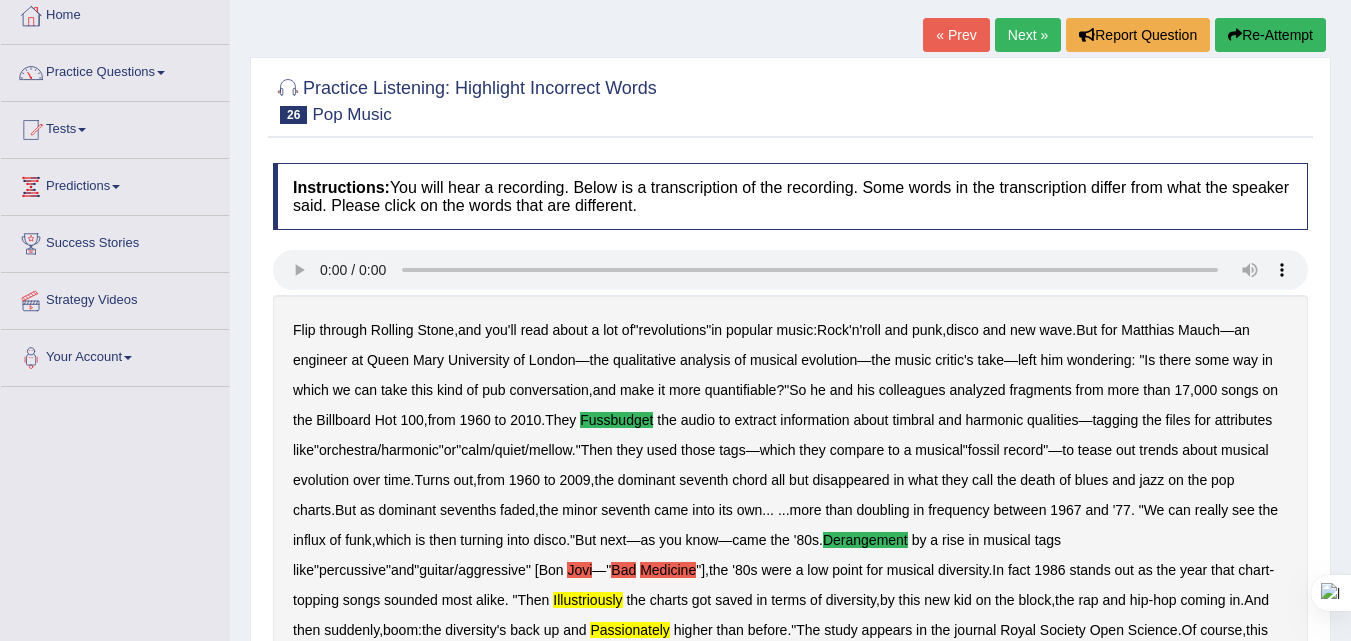 click on "Home
Practice
Listening: Highlight Incorrect Words
Pop Music
« Prev Next »  Report Question  Re-Attempt
Practice Listening: Highlight Incorrect Words
26
Pop Music
Instructions:  You will hear a recording. Below is a transcription of the recording. Some words in the transcription differ from what the speaker said. Please click on the words that are different.
Transcript: * Click on the incorrect words (click again to cancel) Flip   through   Rolling   Stone ,  and   you'll   read   about   a   lot   of  " revolutions "  in   popular   music :  Rock'n'roll   and   punk ,  disco   and   new   wave .  But   for   Matthias   Mauch — an   engineer   at   Queen   Mary   University   of   London — the   qualitative   analysis   of   musical   evolution — the   music   critic's   take — left   him   wondering : " Is" at bounding box center (790, 473) 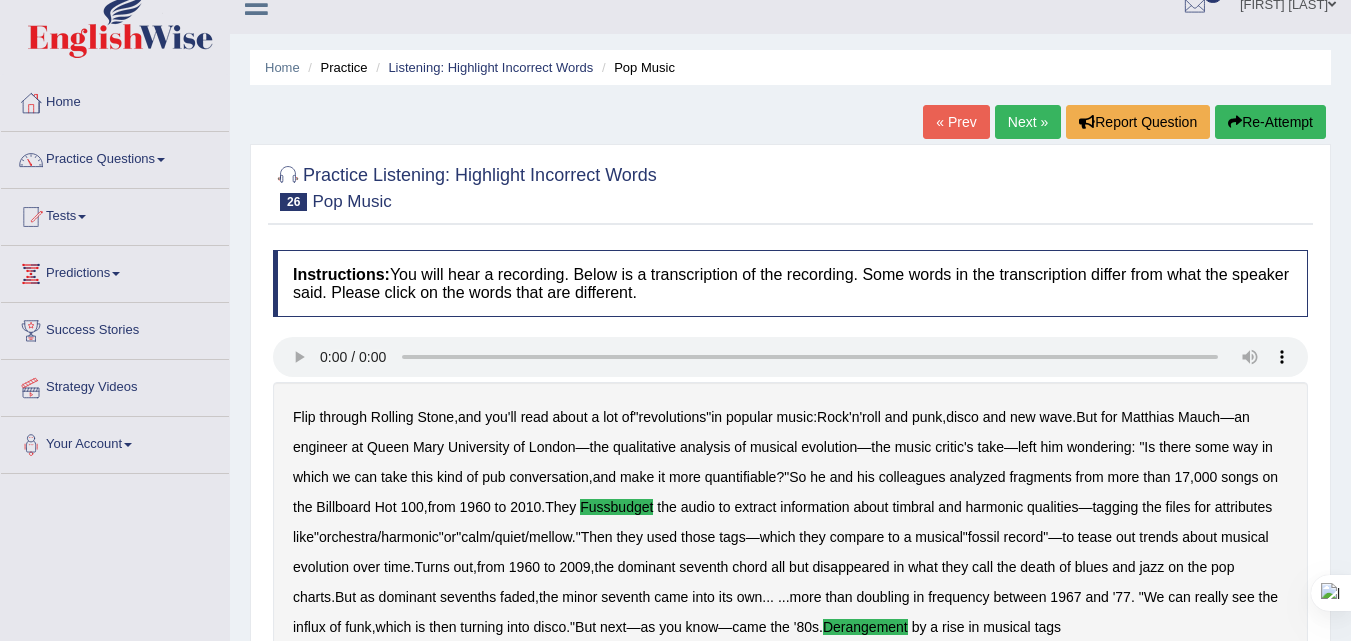 scroll, scrollTop: 0, scrollLeft: 0, axis: both 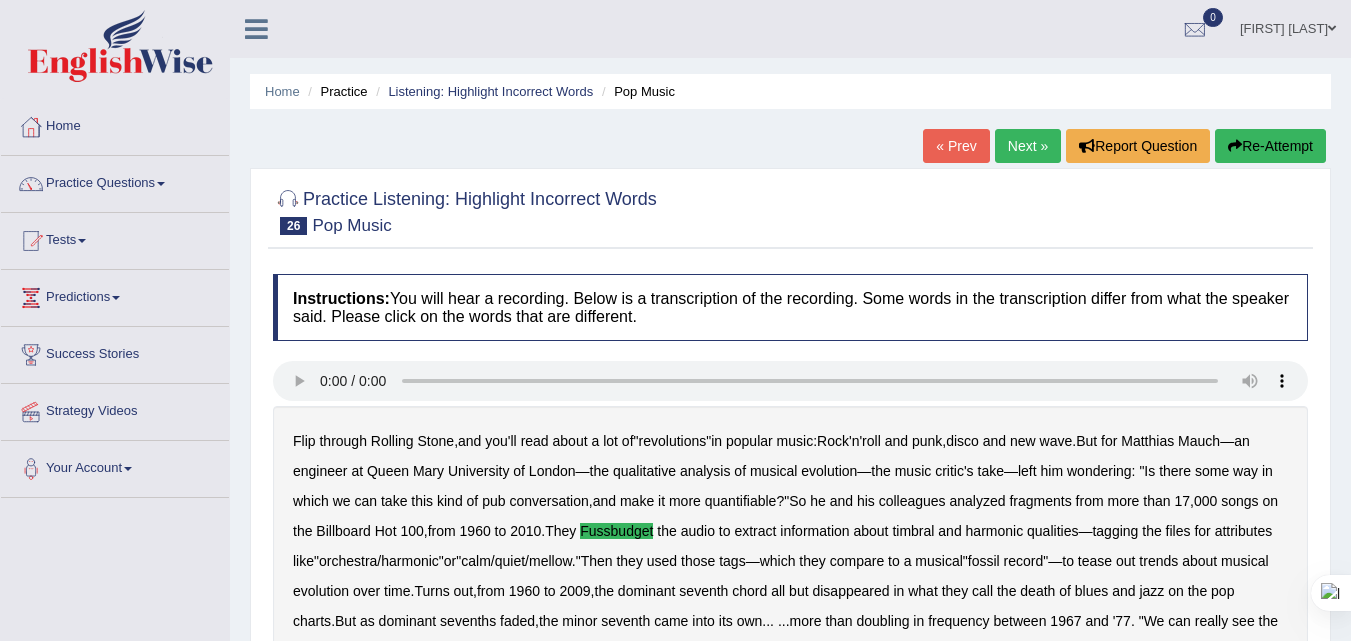 click at bounding box center (1332, 28) 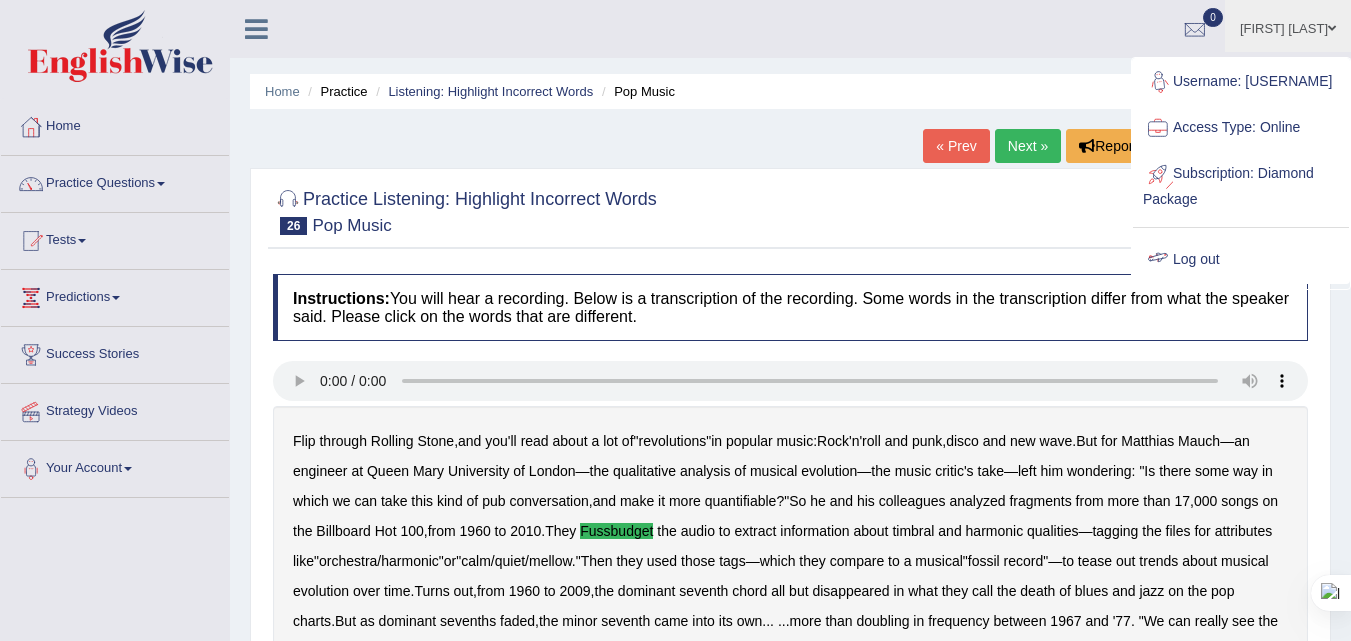 click on "Log out" at bounding box center (1241, 260) 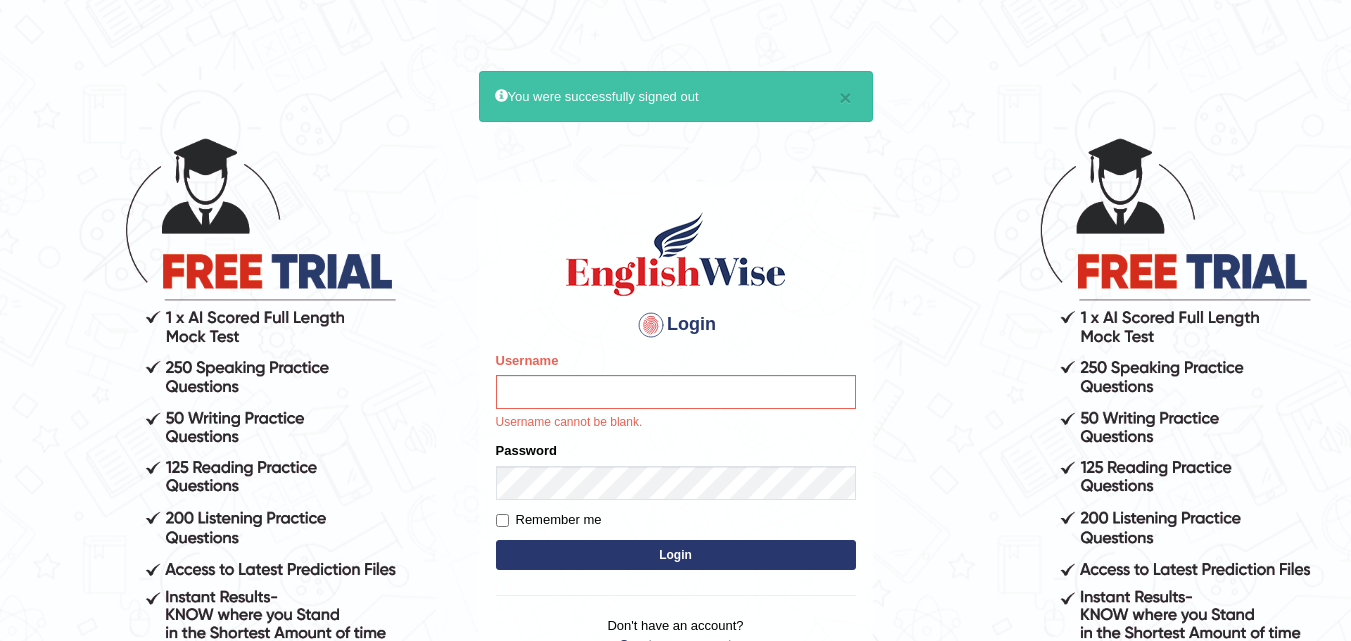 scroll, scrollTop: 0, scrollLeft: 0, axis: both 